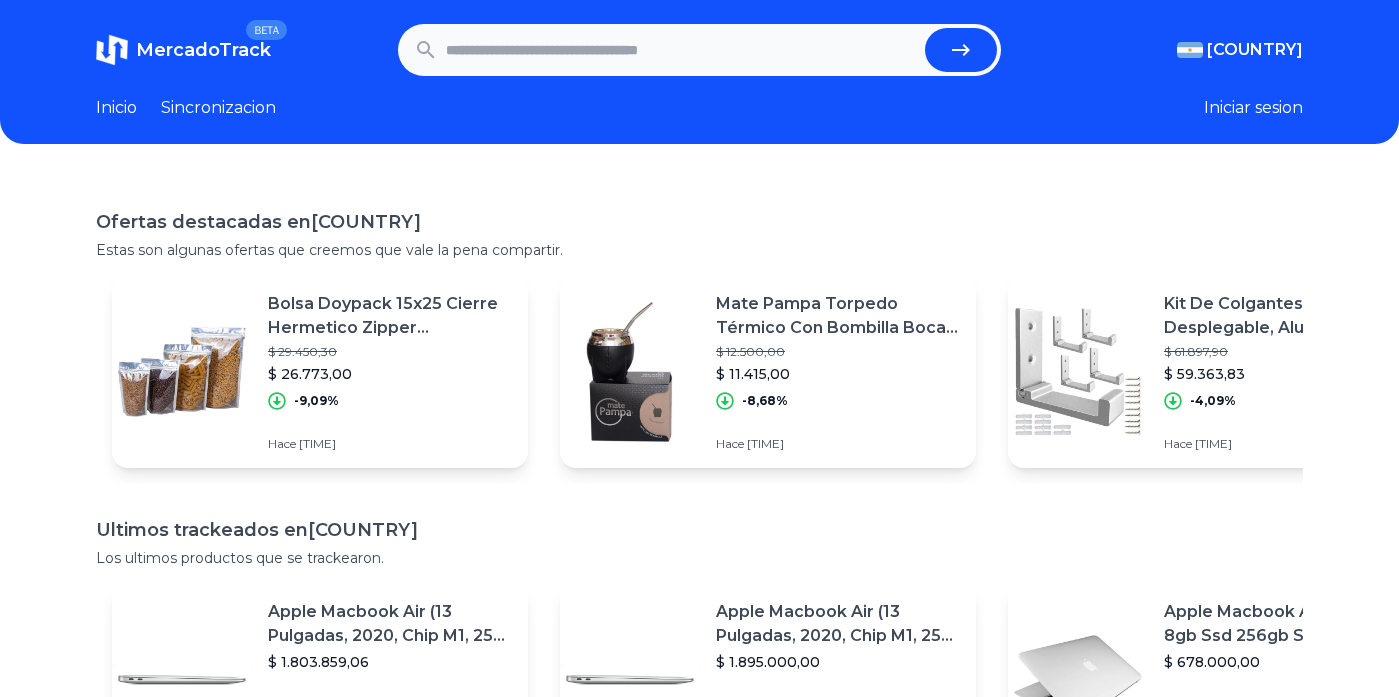scroll, scrollTop: 0, scrollLeft: 0, axis: both 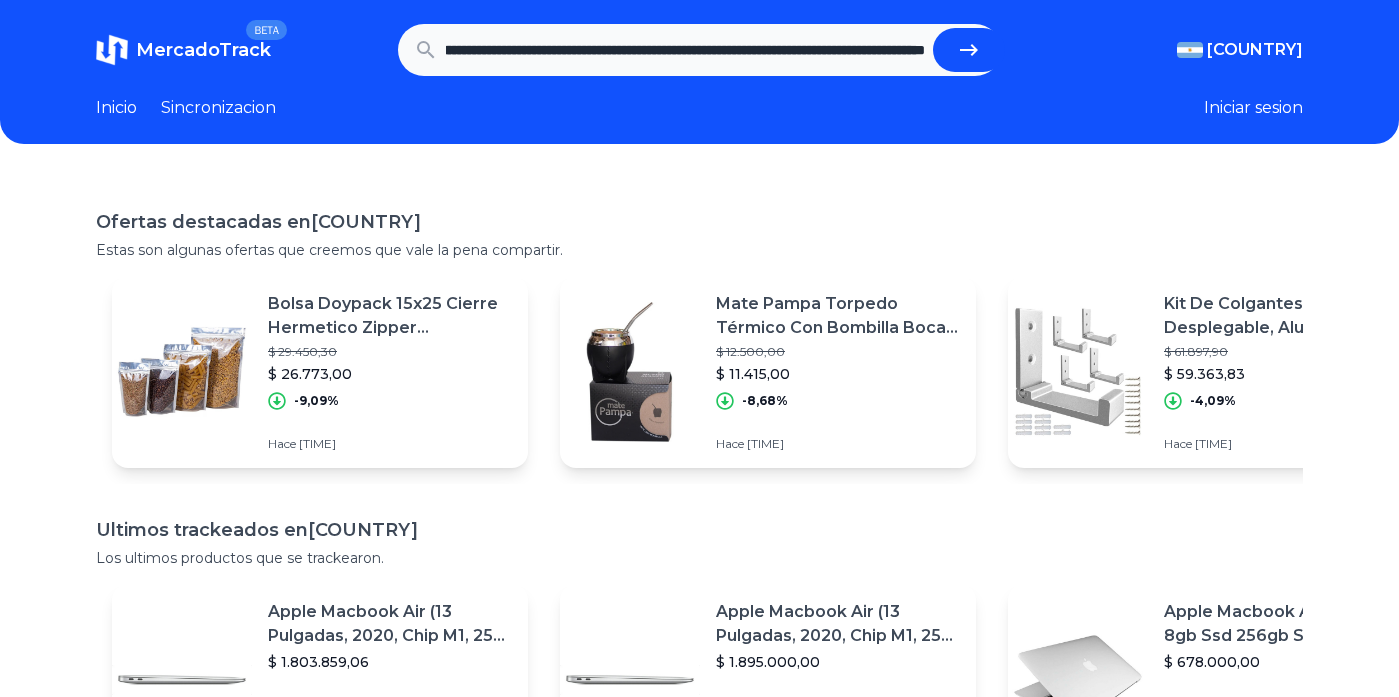 type on "**********" 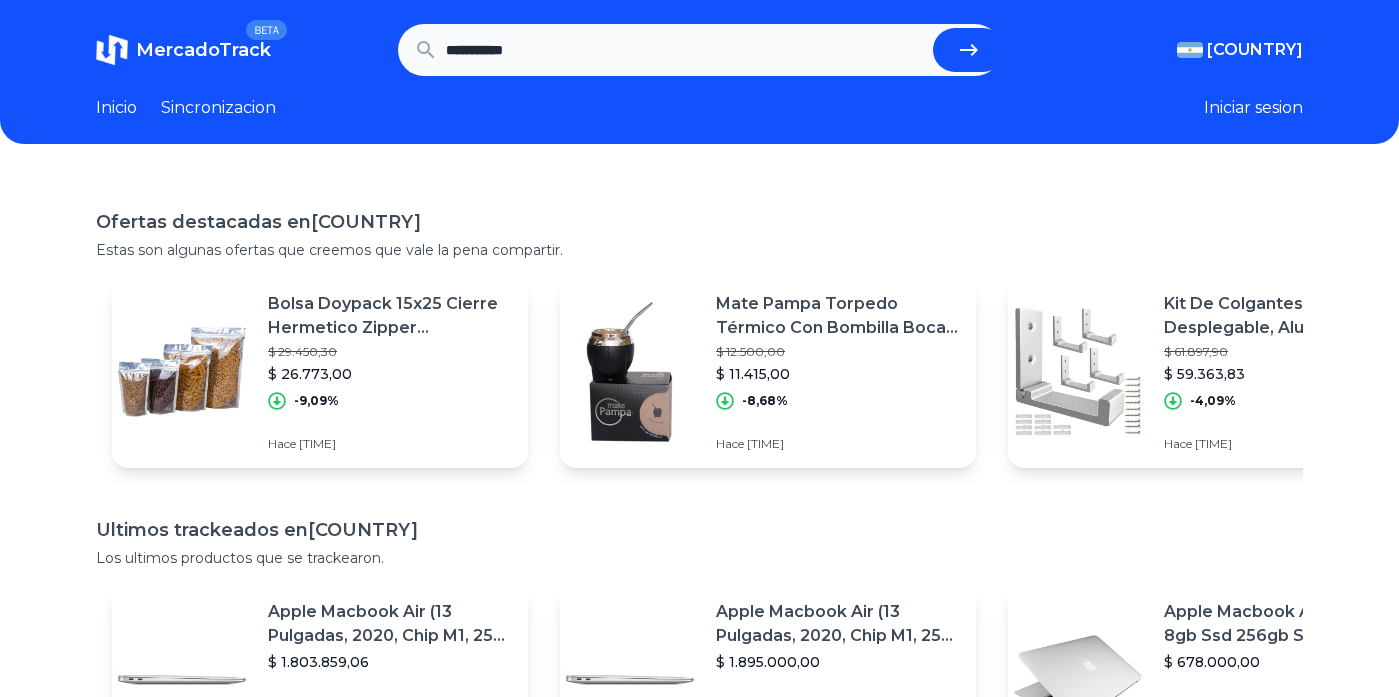 scroll, scrollTop: 0, scrollLeft: 0, axis: both 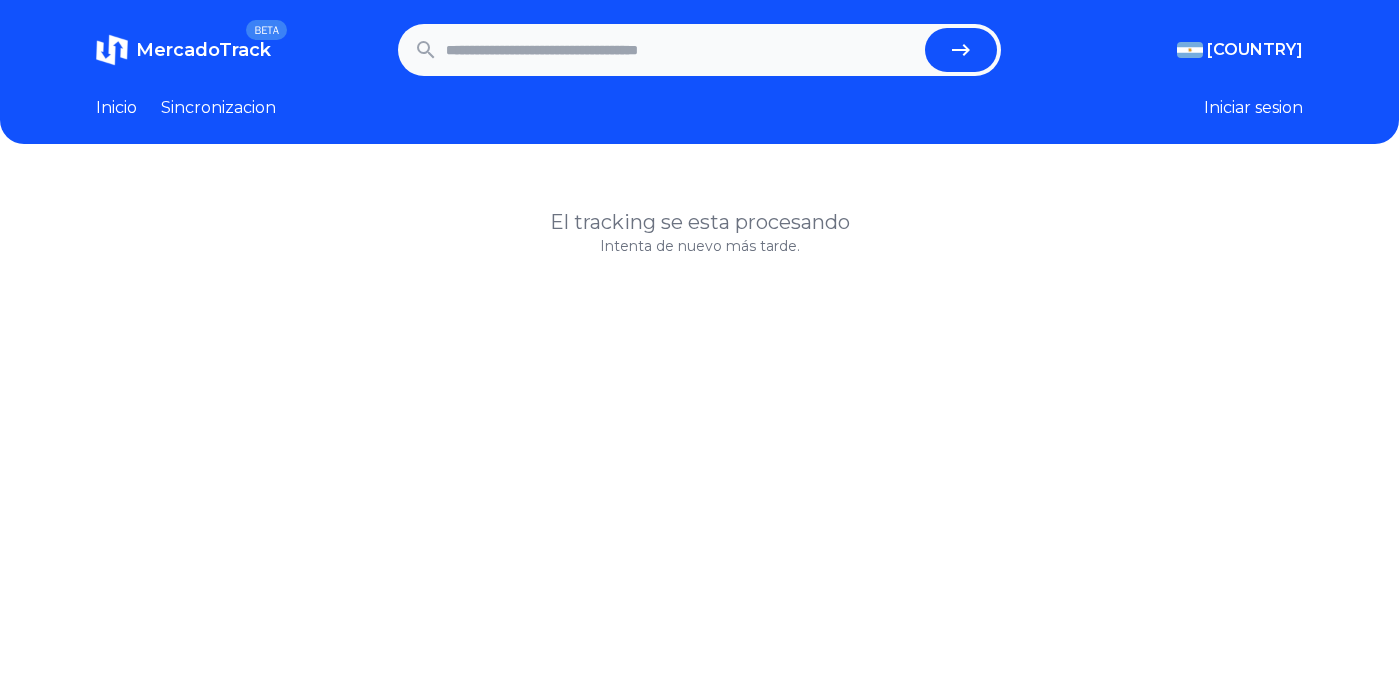 click at bounding box center [682, 50] 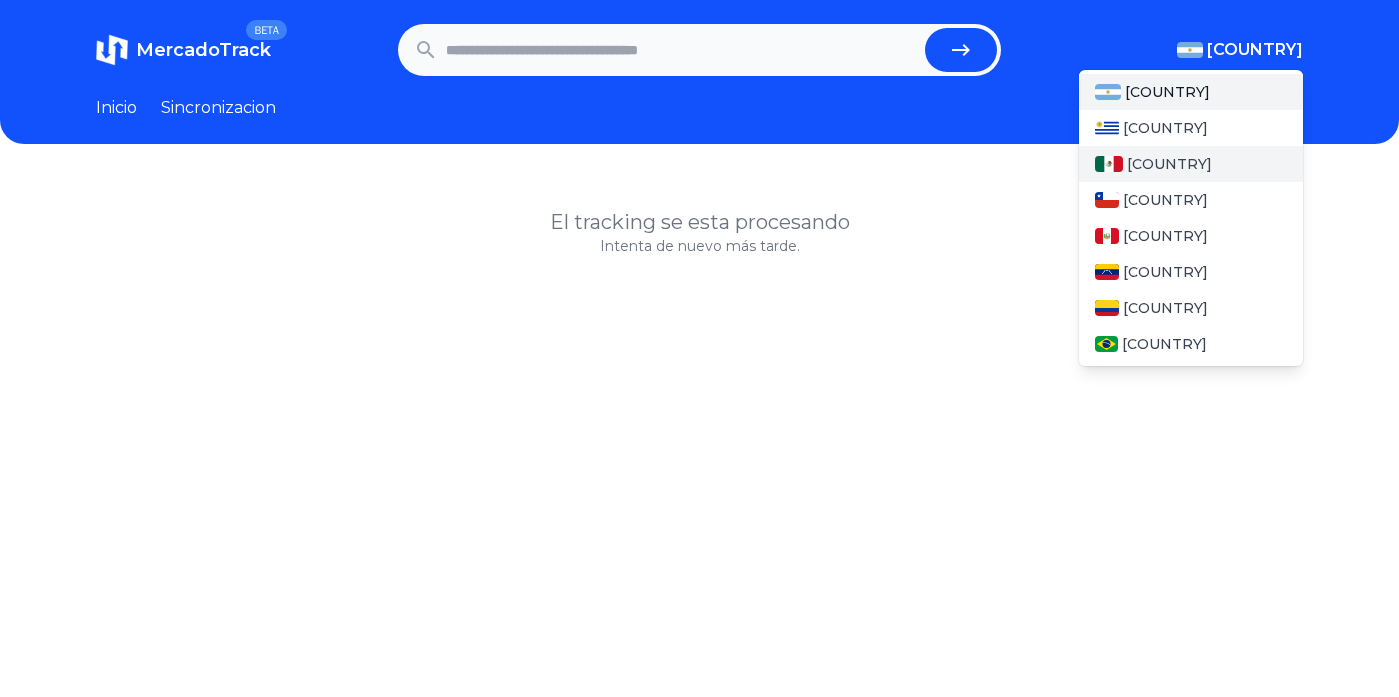 click on "[COUNTRY]" at bounding box center (1191, 164) 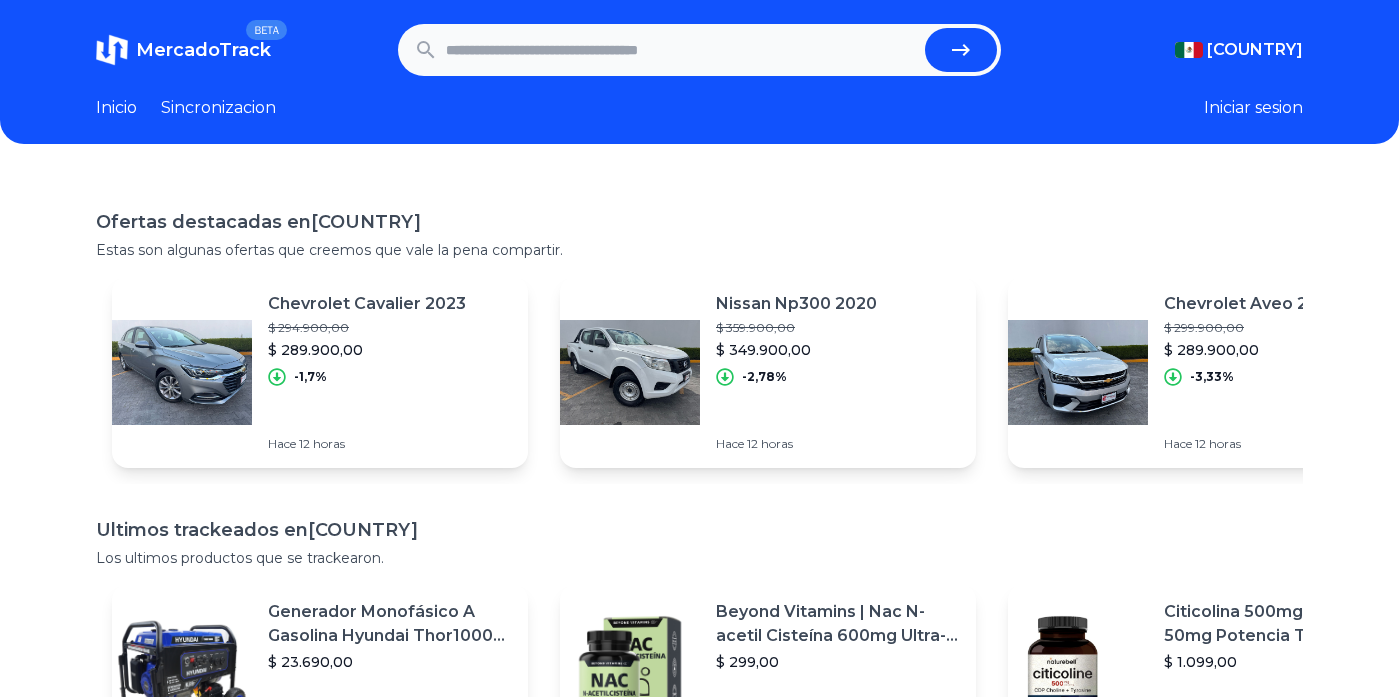 click at bounding box center (682, 50) 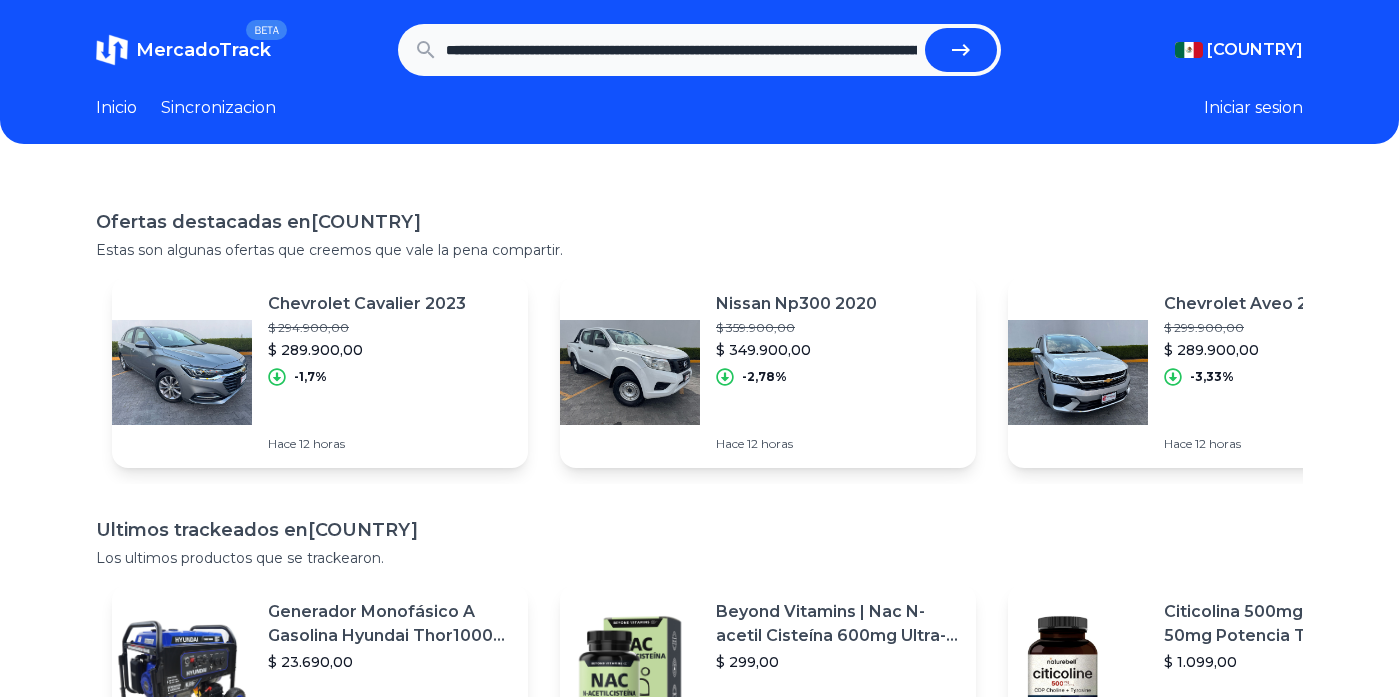 scroll, scrollTop: 0, scrollLeft: 2485, axis: horizontal 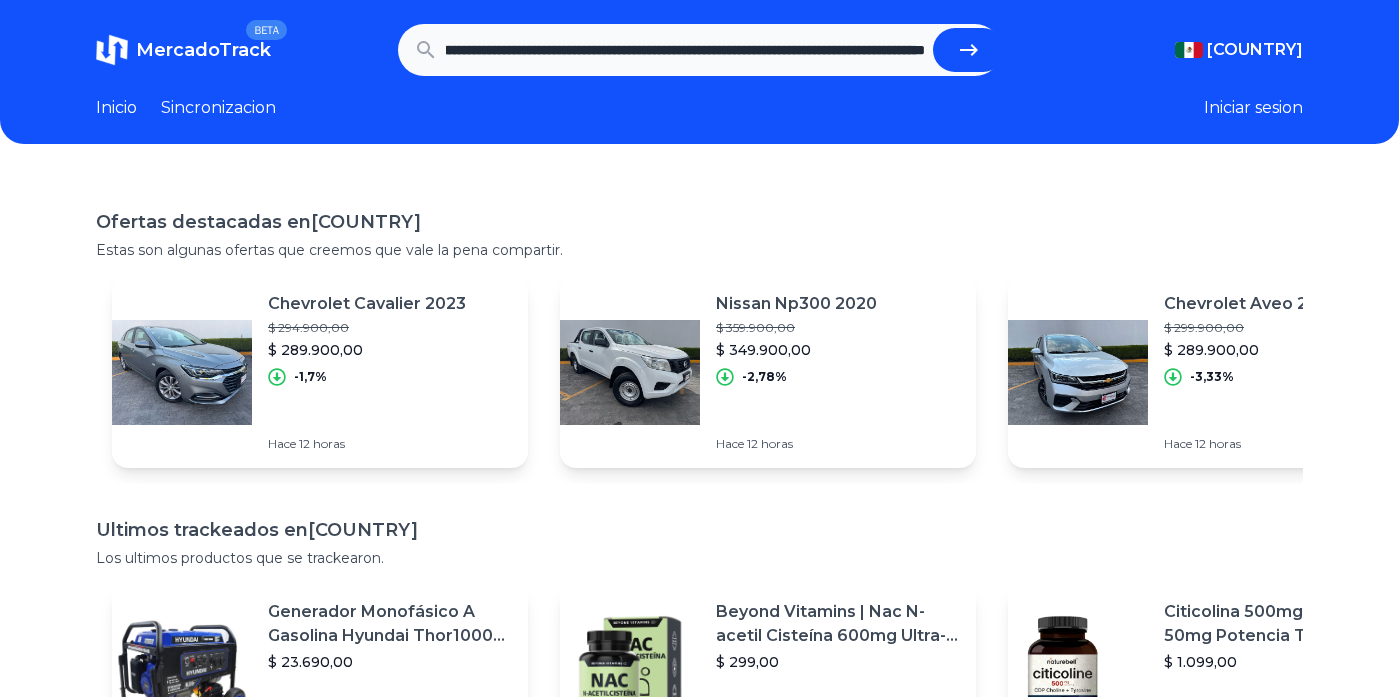 type on "**********" 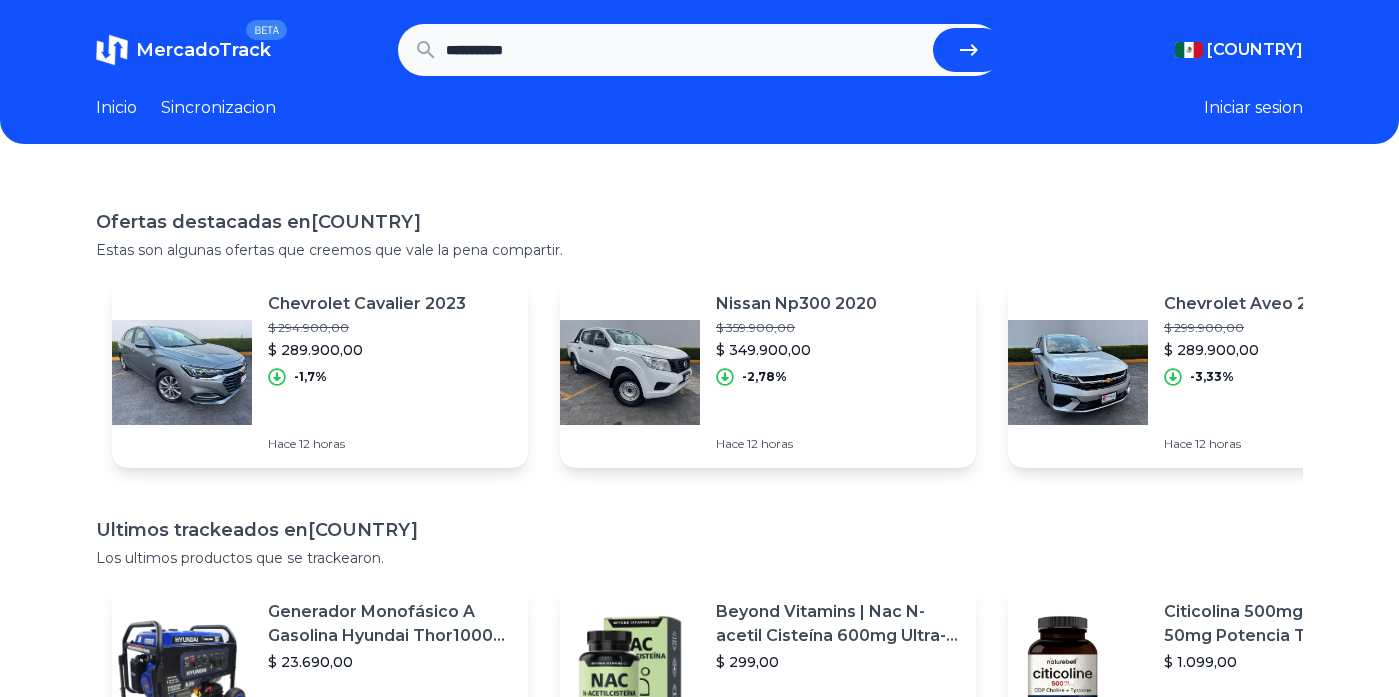 scroll, scrollTop: 0, scrollLeft: 0, axis: both 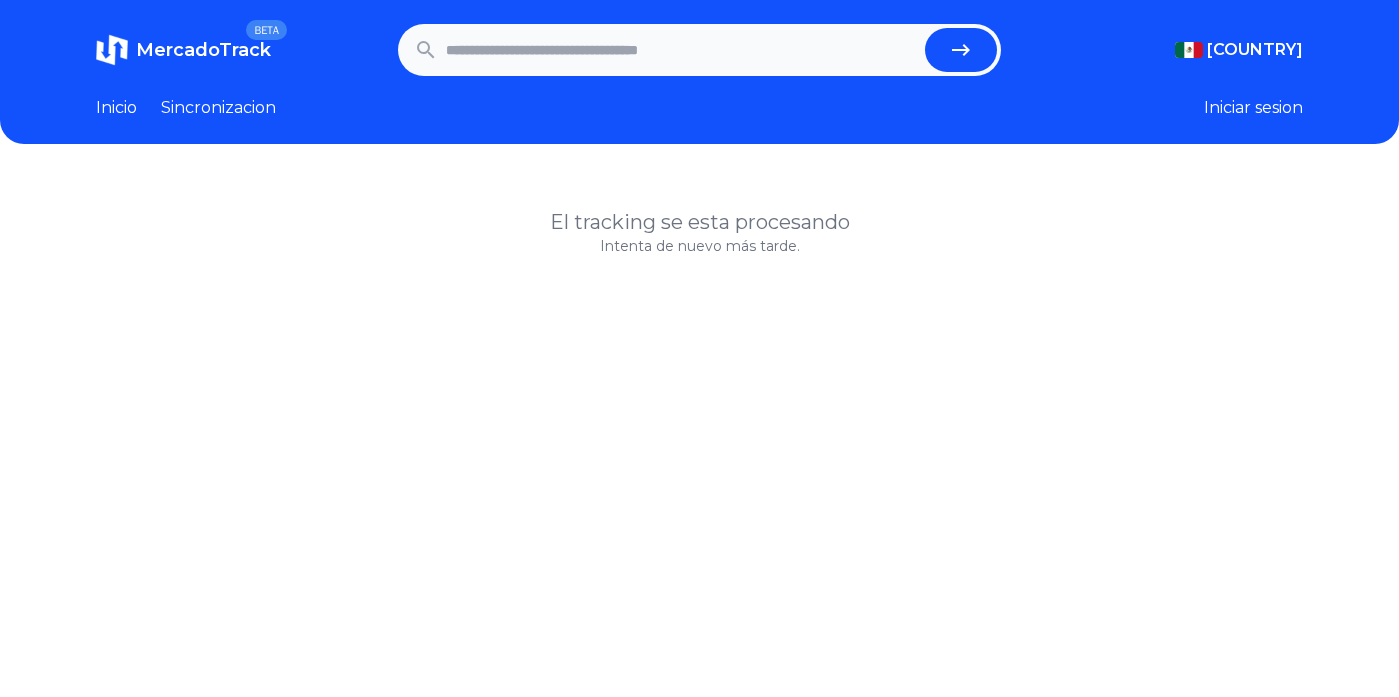 click at bounding box center (682, 50) 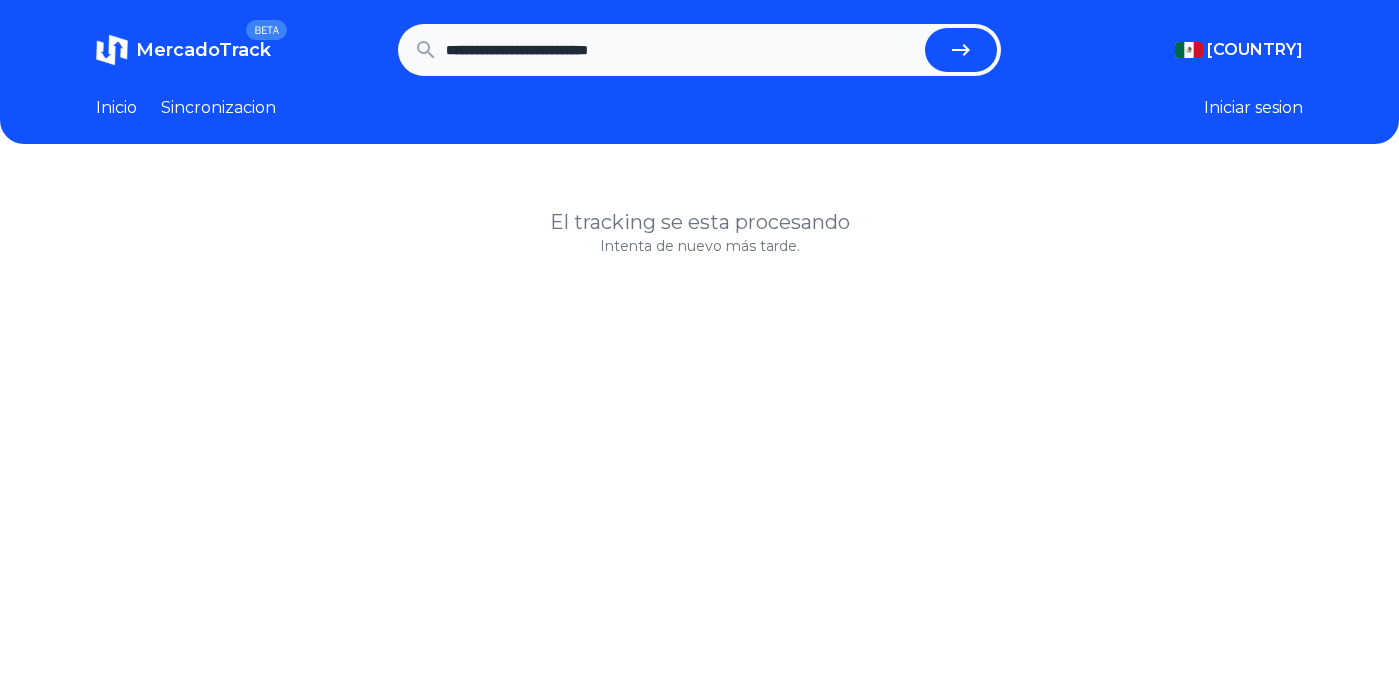 type on "**********" 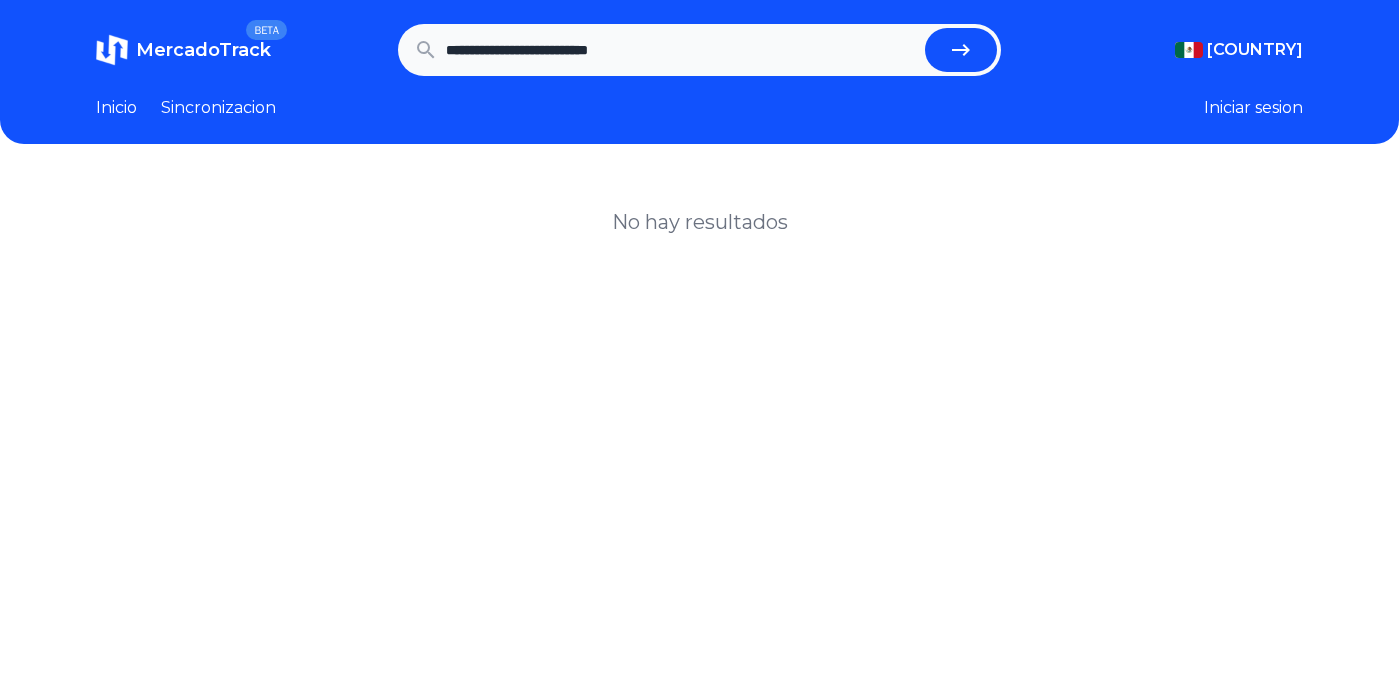 scroll, scrollTop: 0, scrollLeft: 0, axis: both 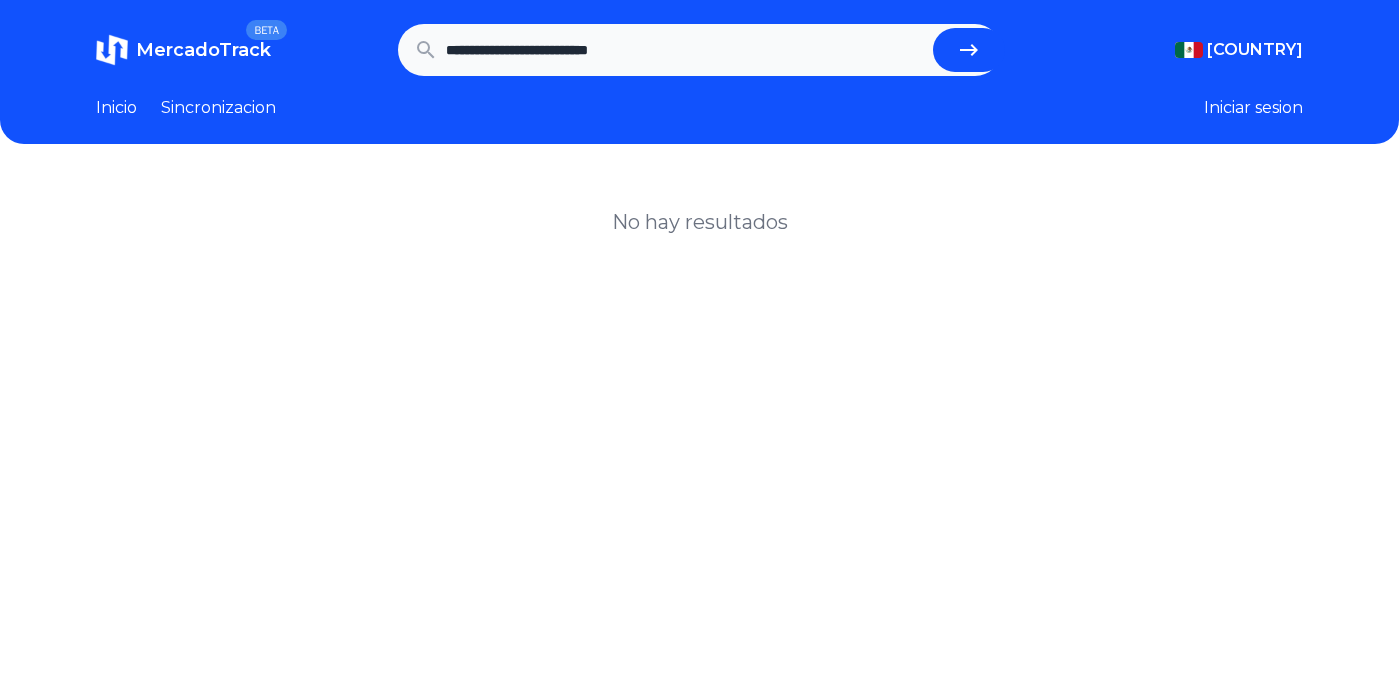 paste on "**********" 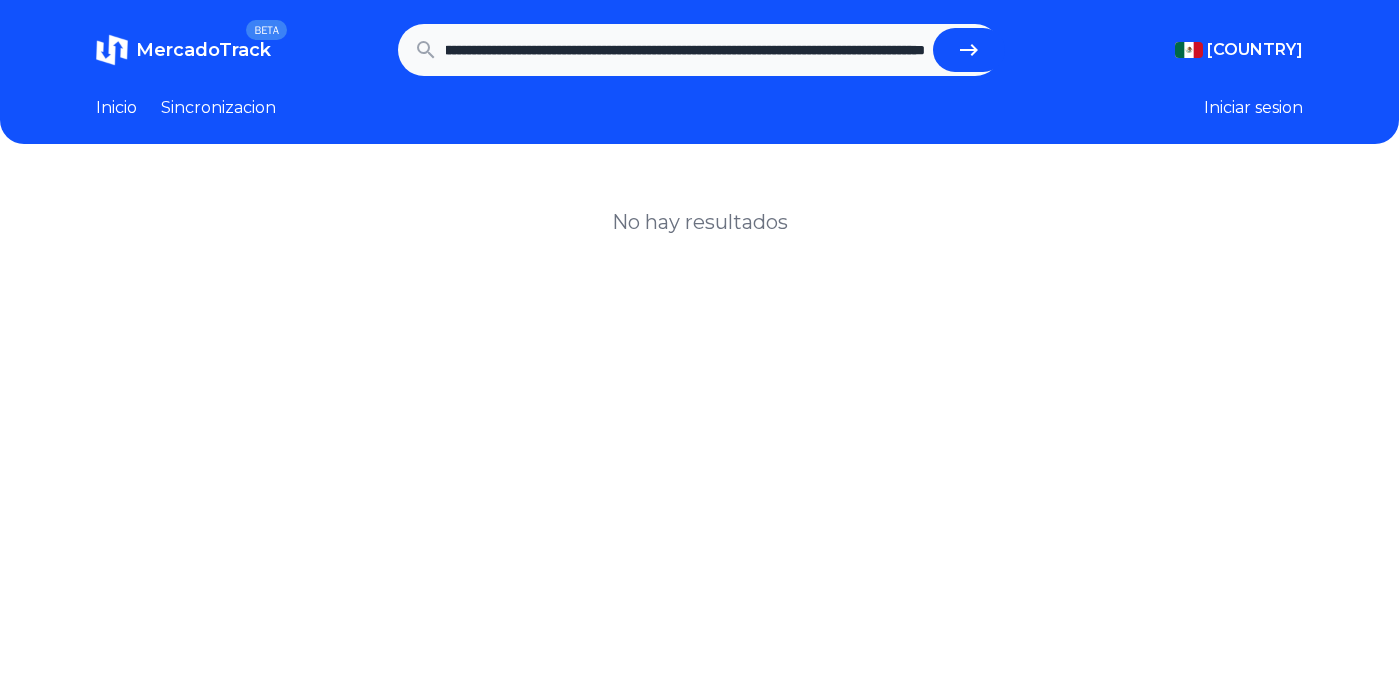 type on "**********" 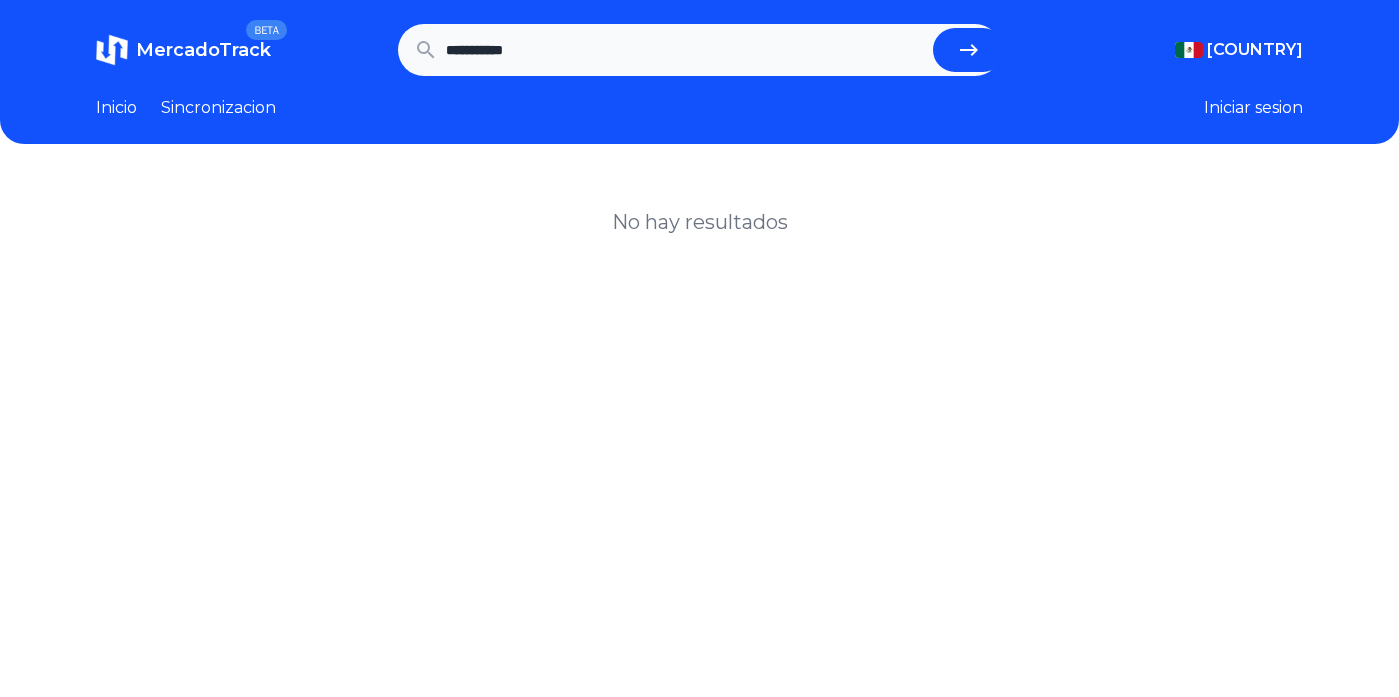 scroll, scrollTop: 0, scrollLeft: 0, axis: both 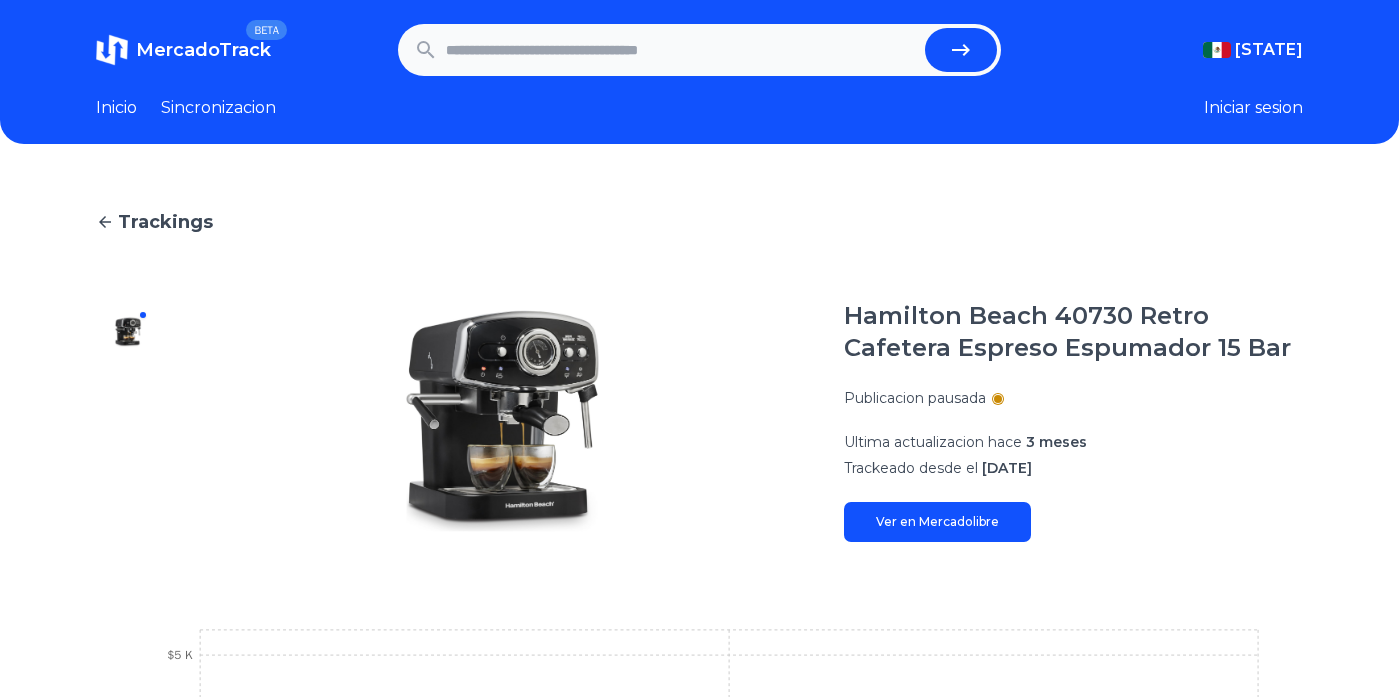 click at bounding box center [682, 50] 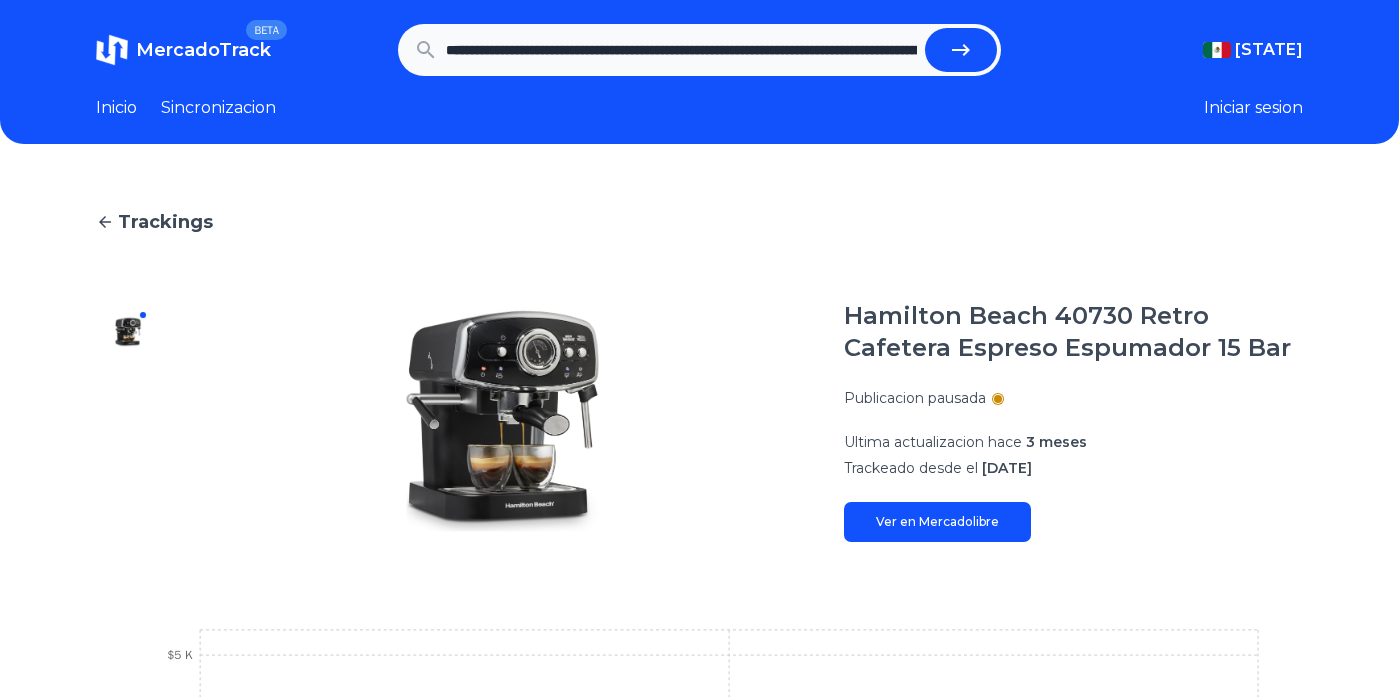 scroll, scrollTop: 0, scrollLeft: 2485, axis: horizontal 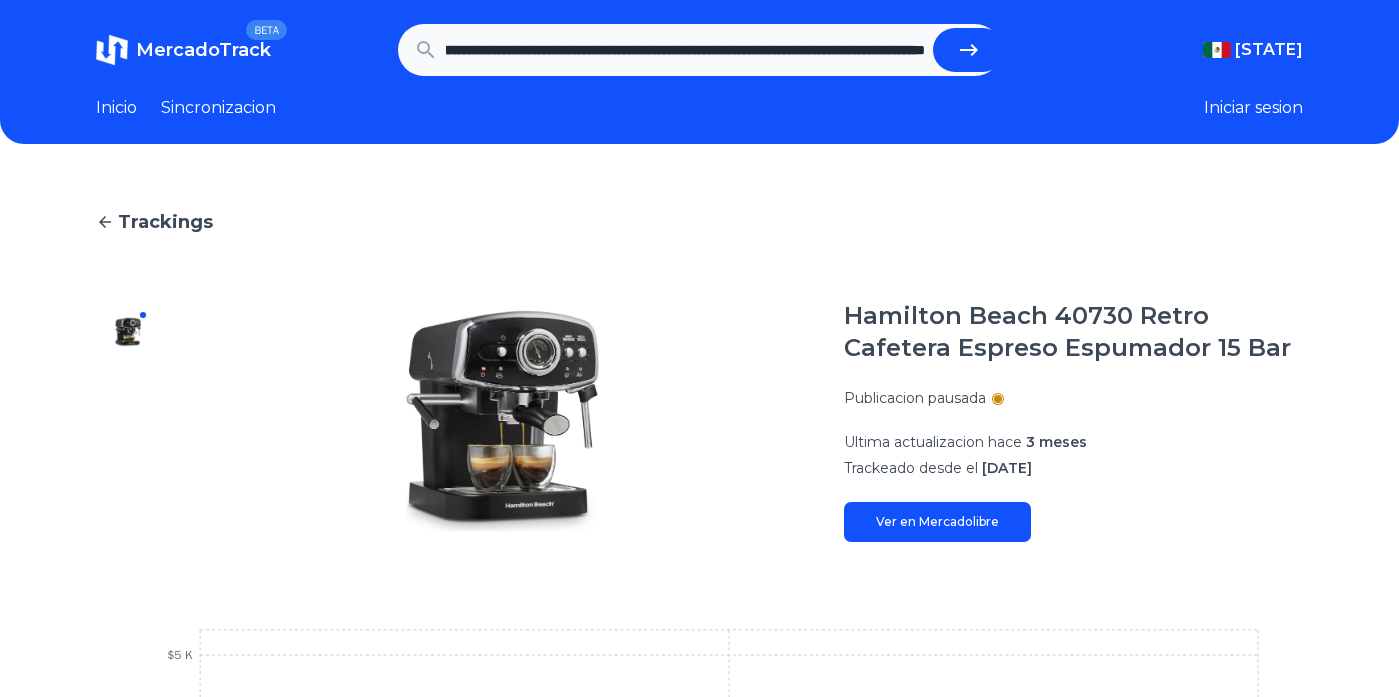 type on "**********" 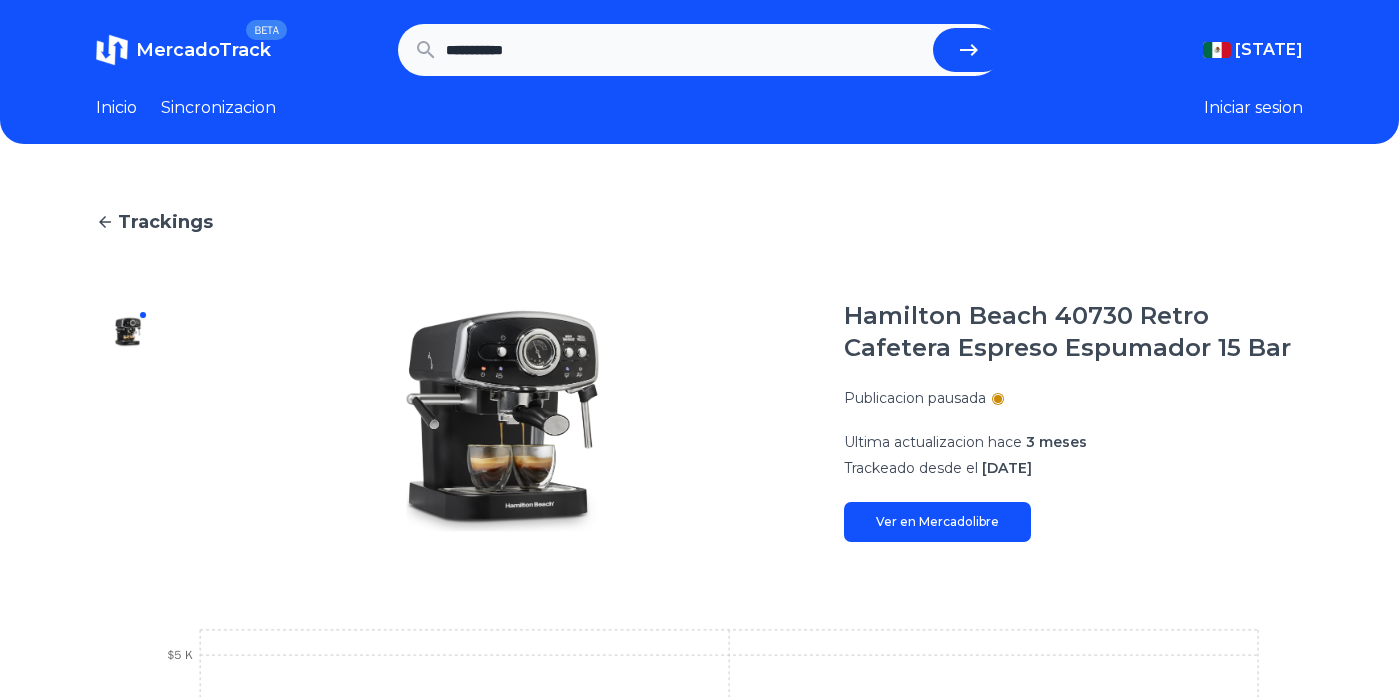 scroll, scrollTop: 0, scrollLeft: 0, axis: both 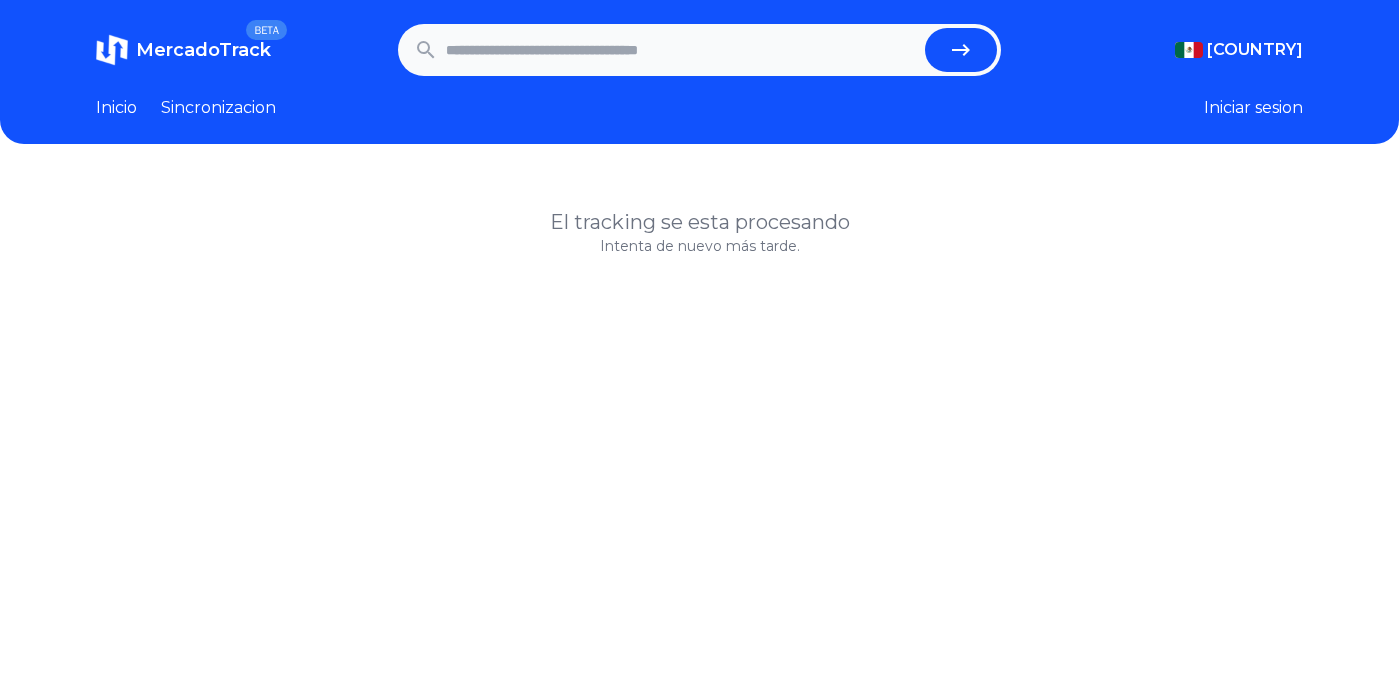 click at bounding box center [682, 50] 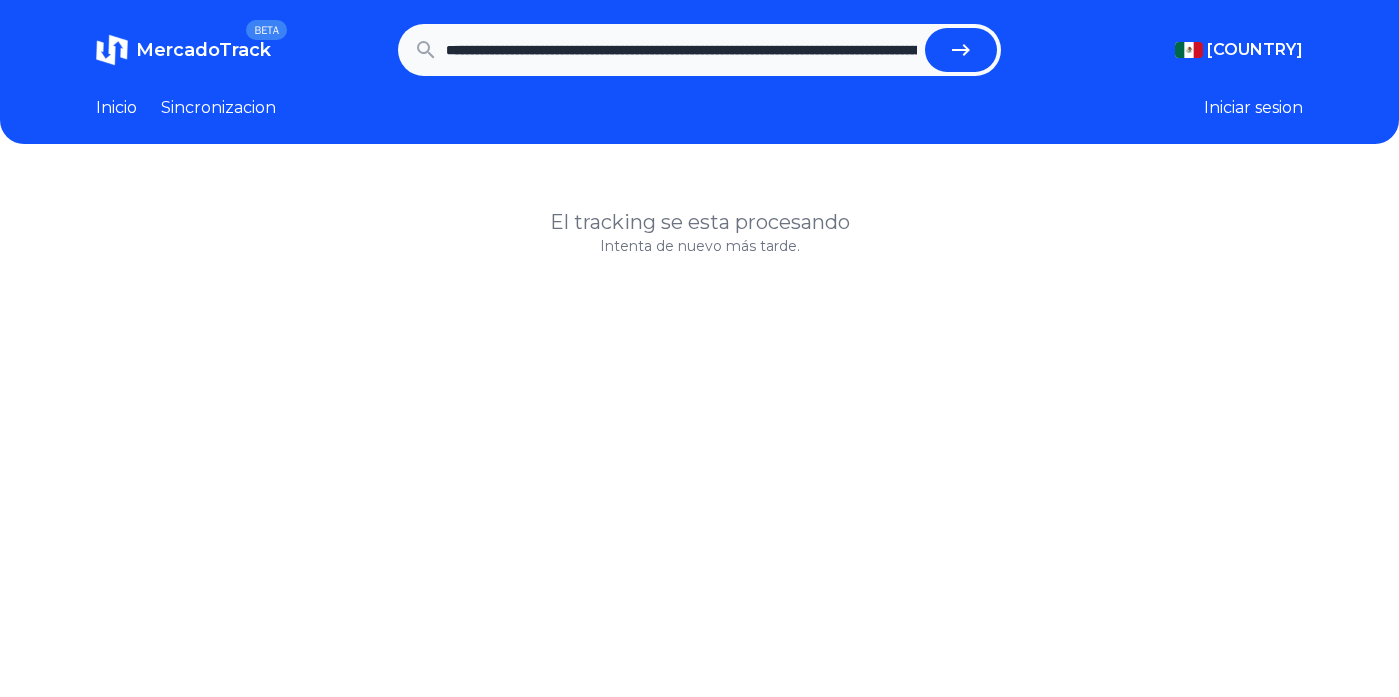 scroll, scrollTop: 0, scrollLeft: 3055, axis: horizontal 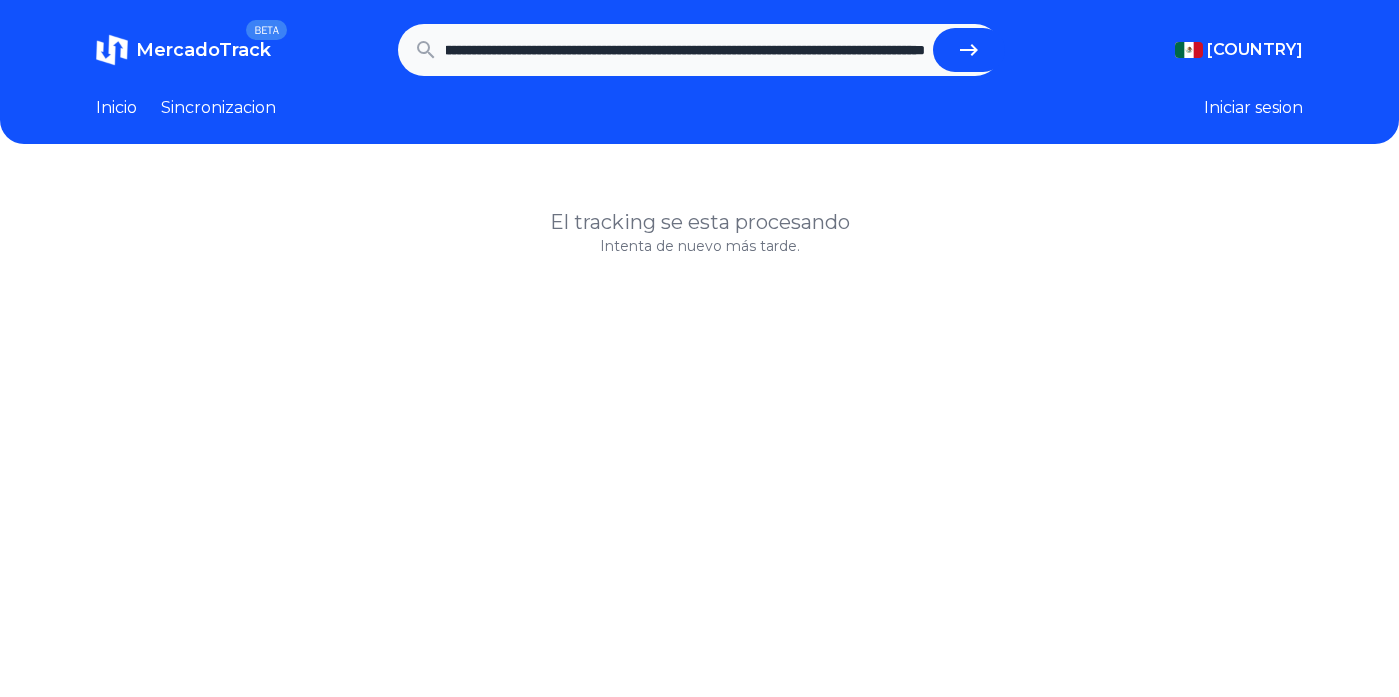 type on "**********" 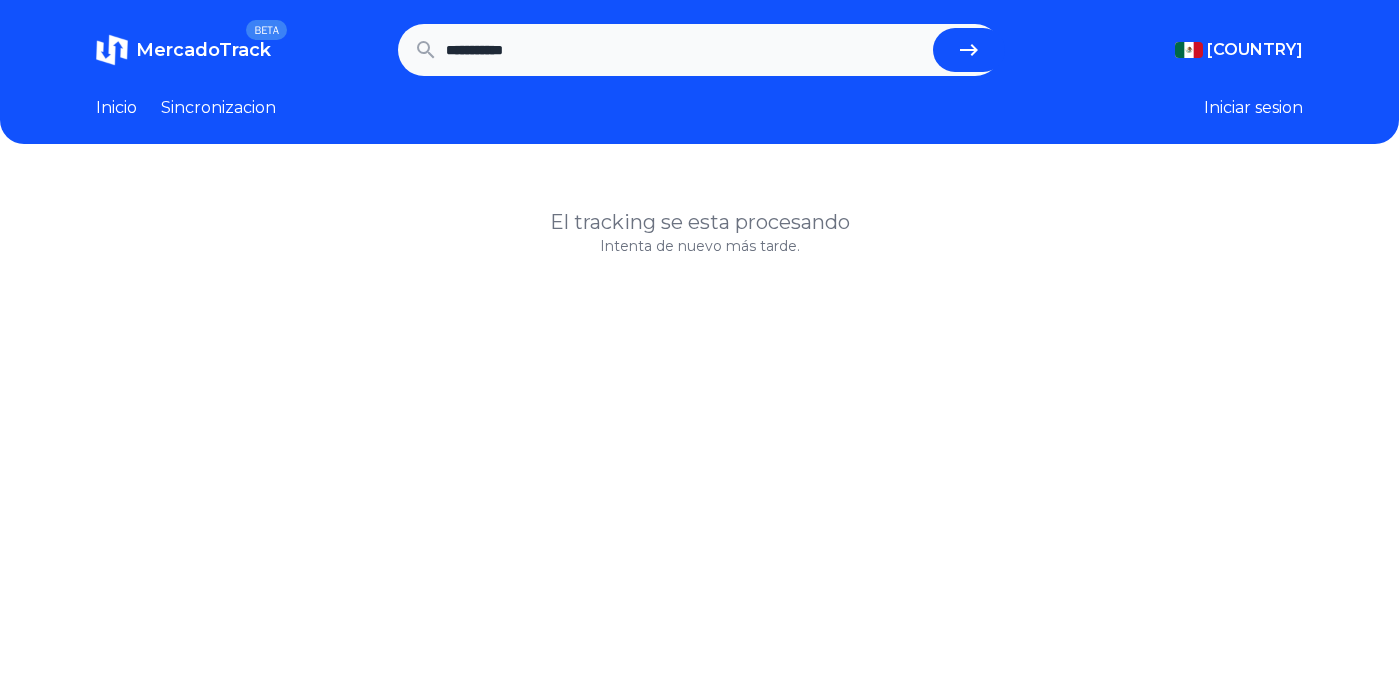 scroll, scrollTop: 0, scrollLeft: 0, axis: both 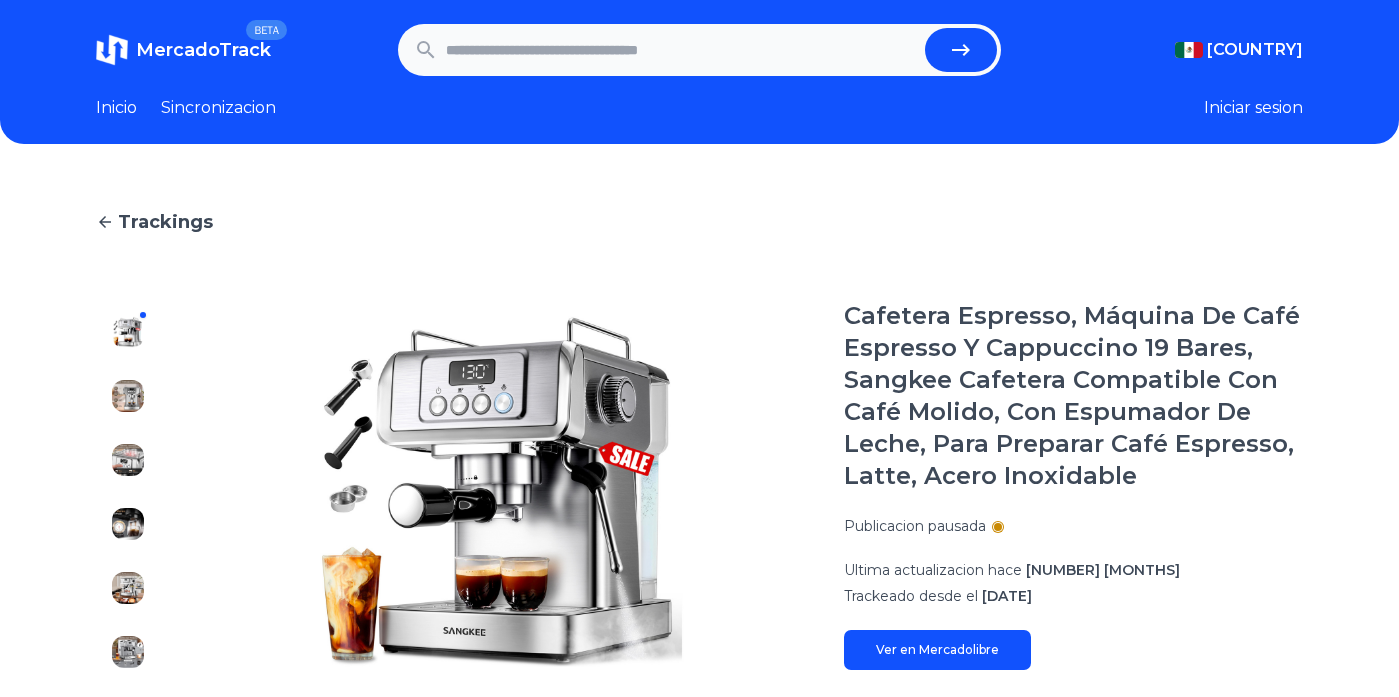 click at bounding box center (682, 50) 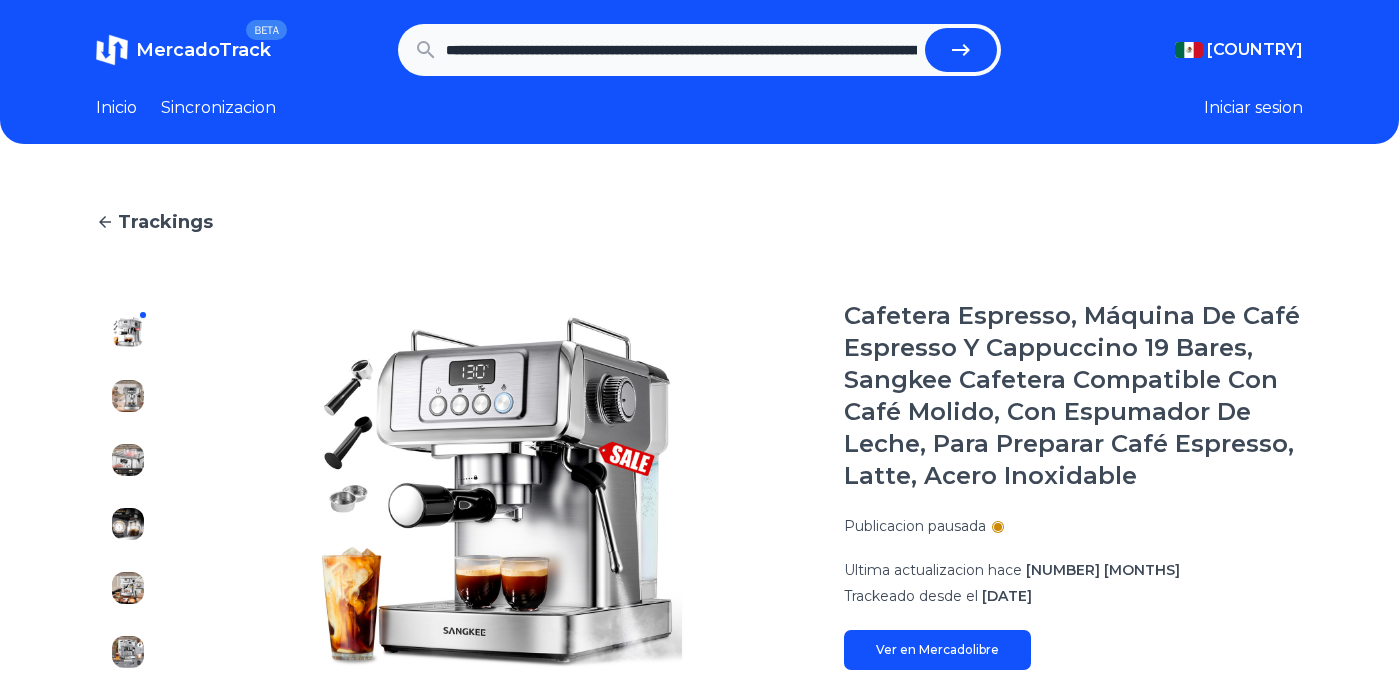scroll, scrollTop: 0, scrollLeft: 1626, axis: horizontal 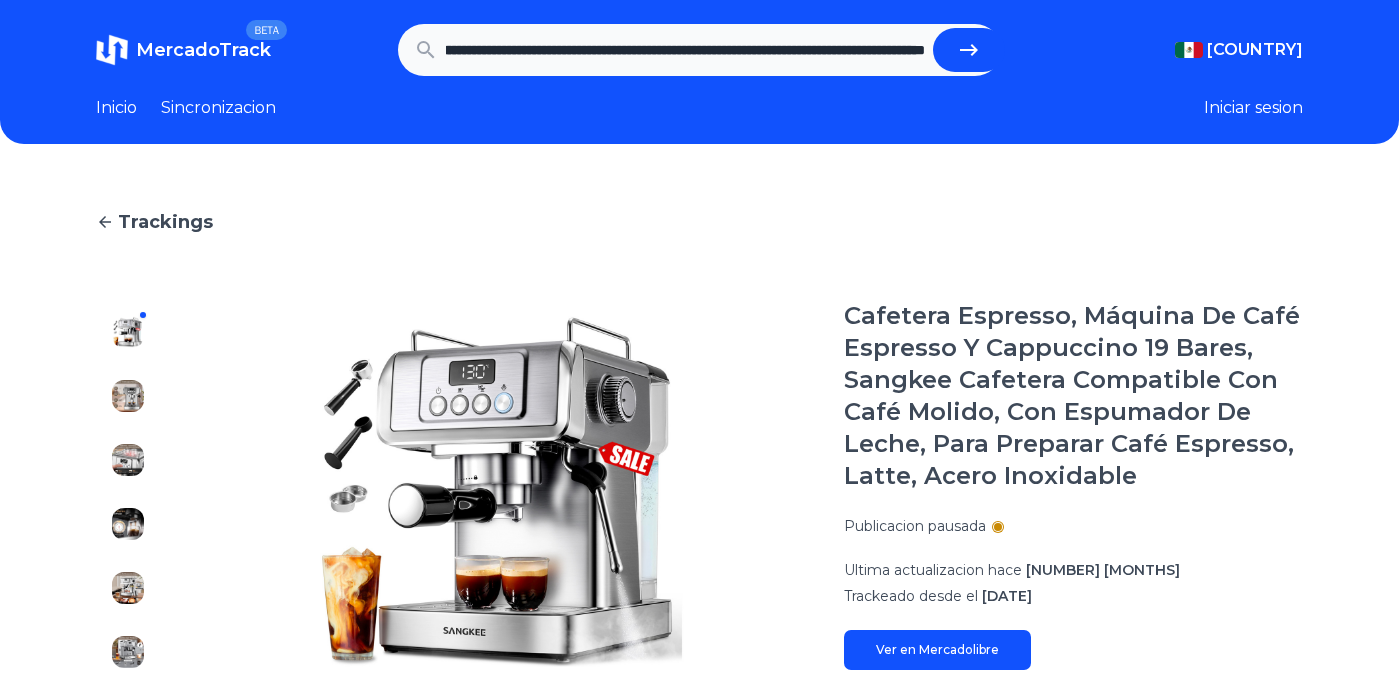 type on "**********" 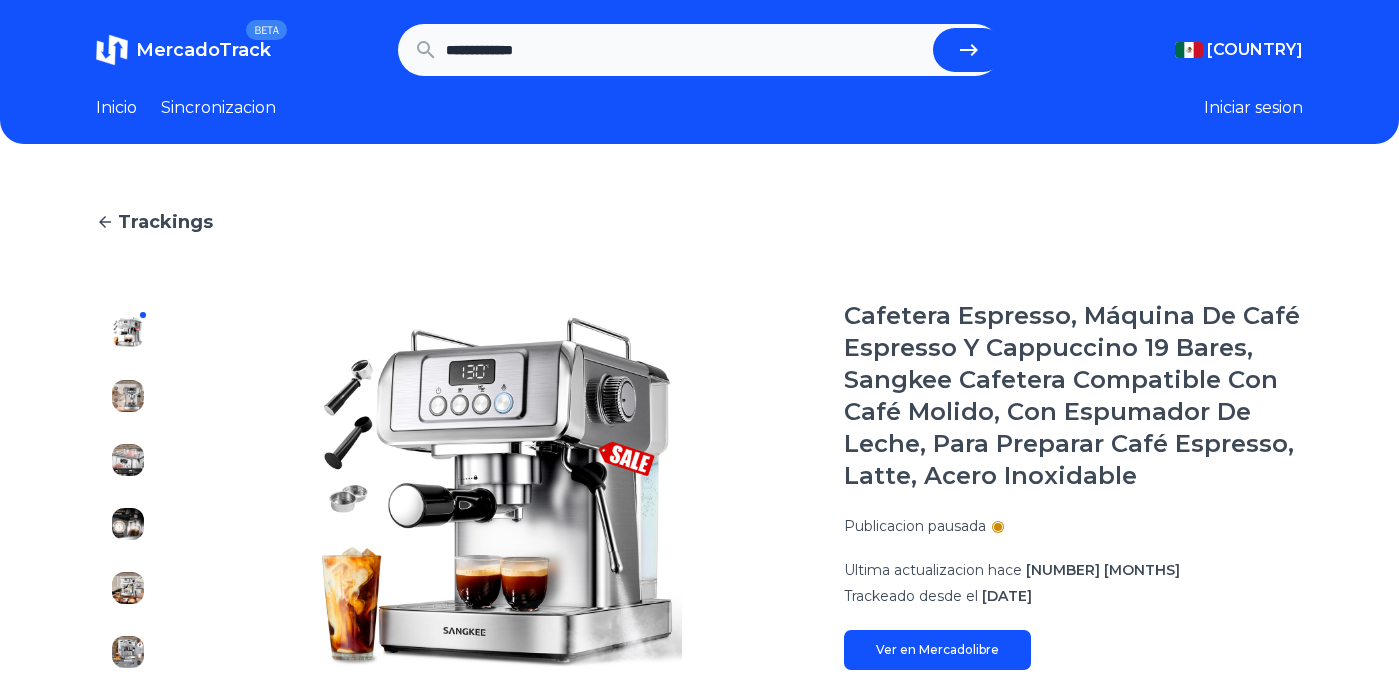 scroll, scrollTop: 0, scrollLeft: 0, axis: both 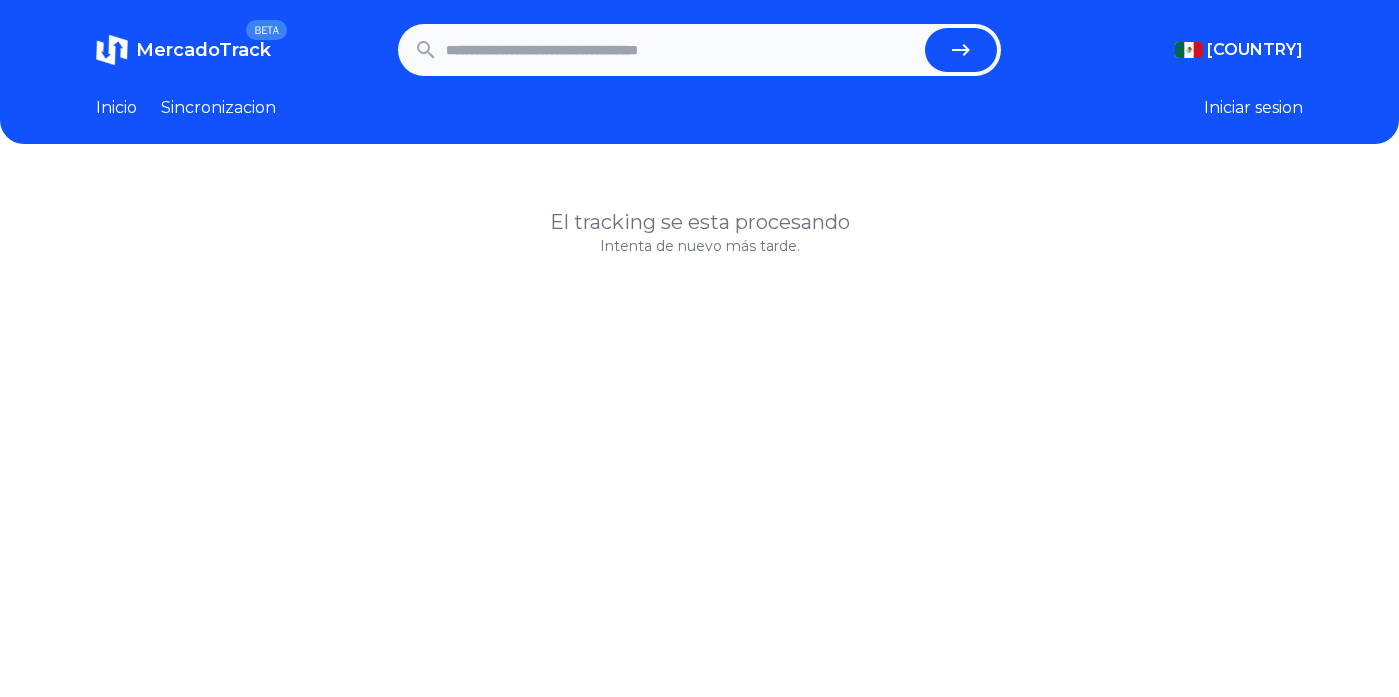 click at bounding box center [682, 50] 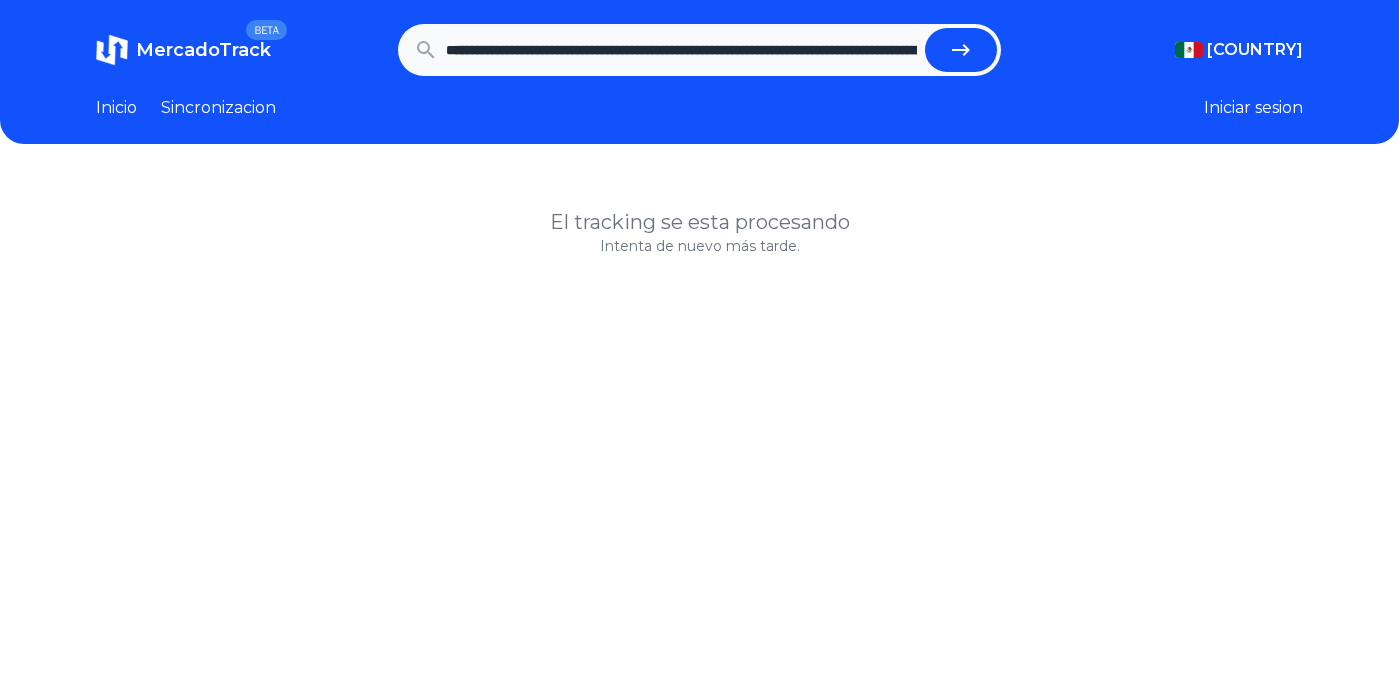 scroll, scrollTop: 0, scrollLeft: 1626, axis: horizontal 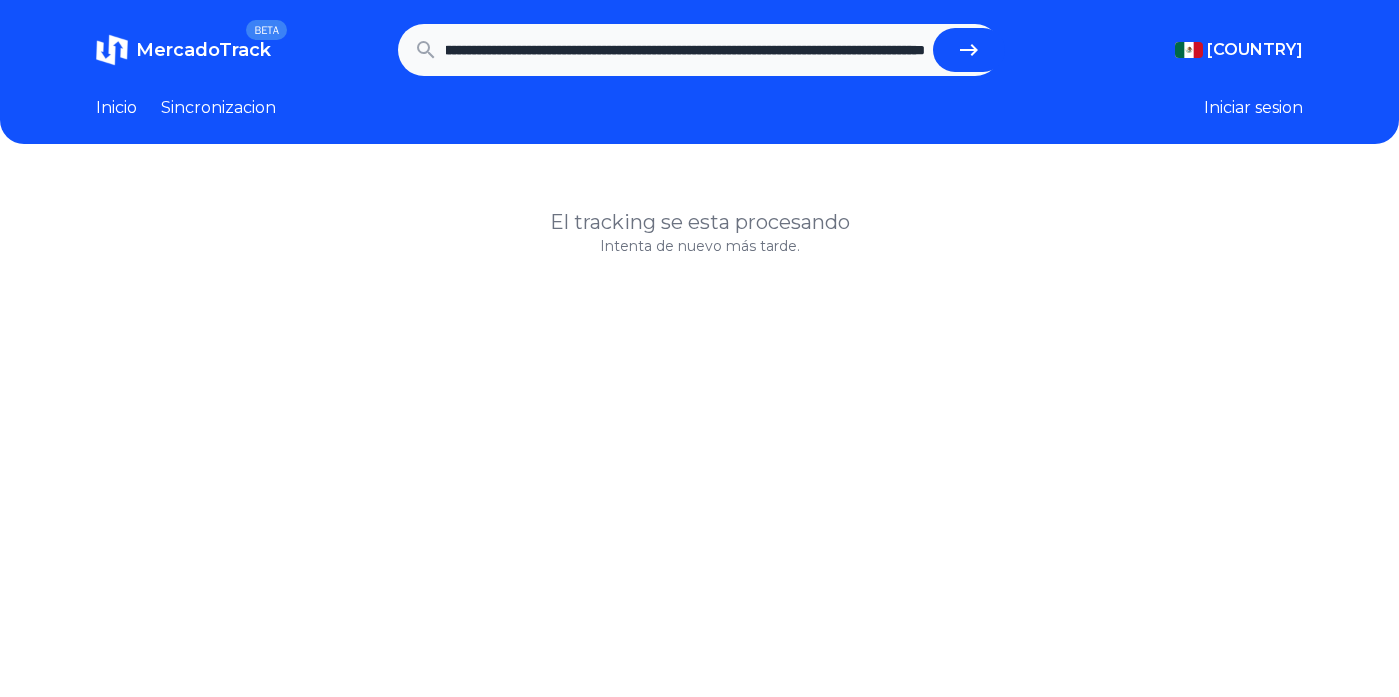 type on "**********" 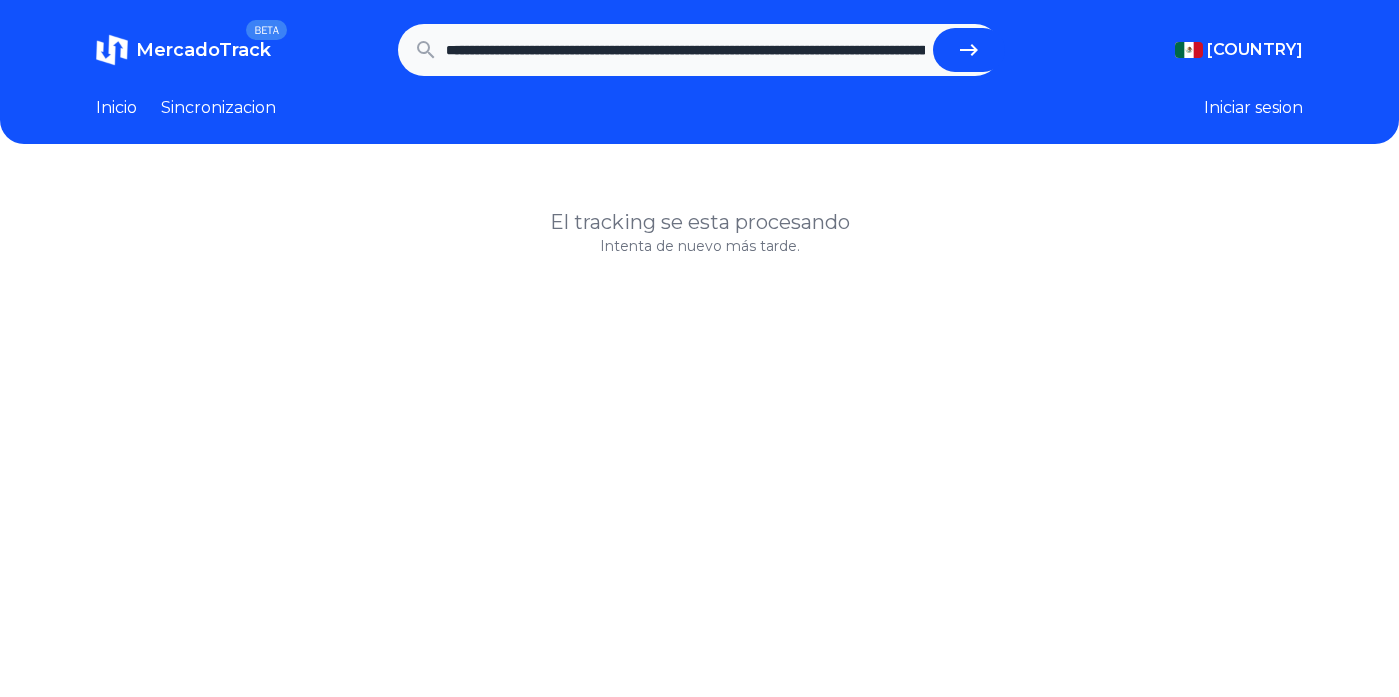 click at bounding box center (969, 50) 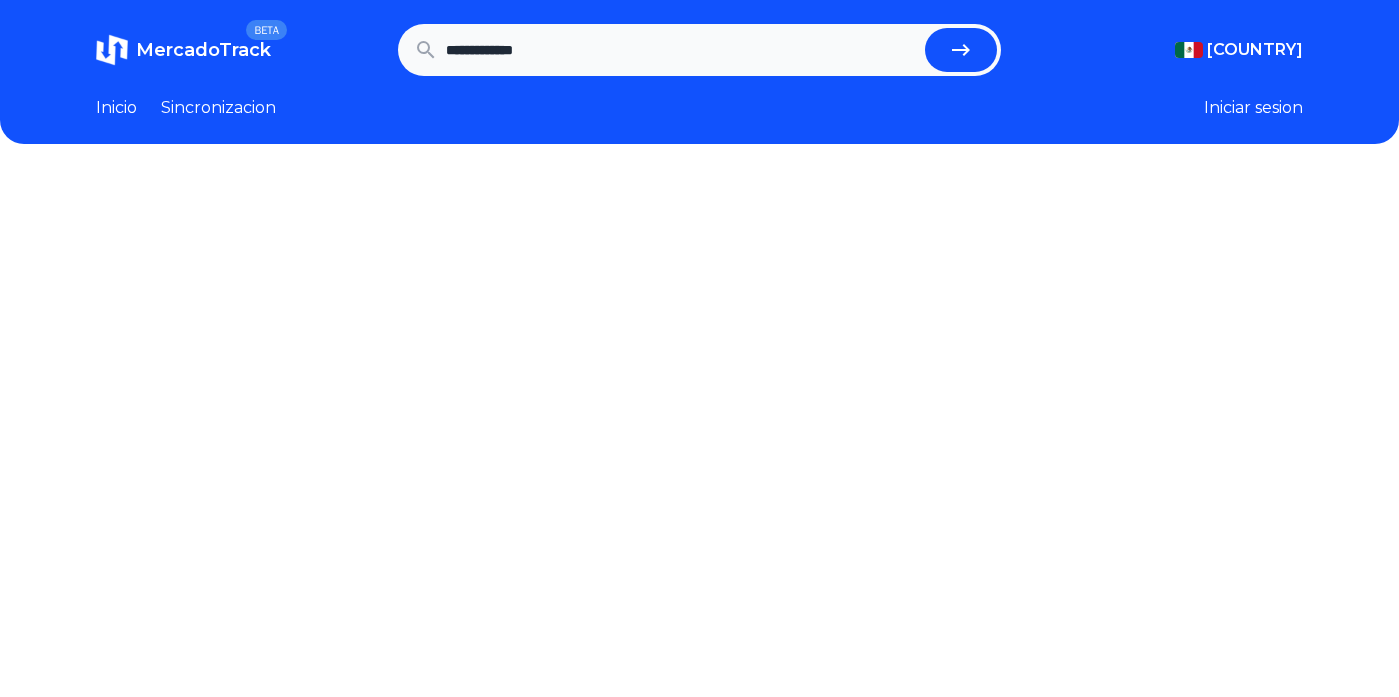 scroll, scrollTop: 0, scrollLeft: 0, axis: both 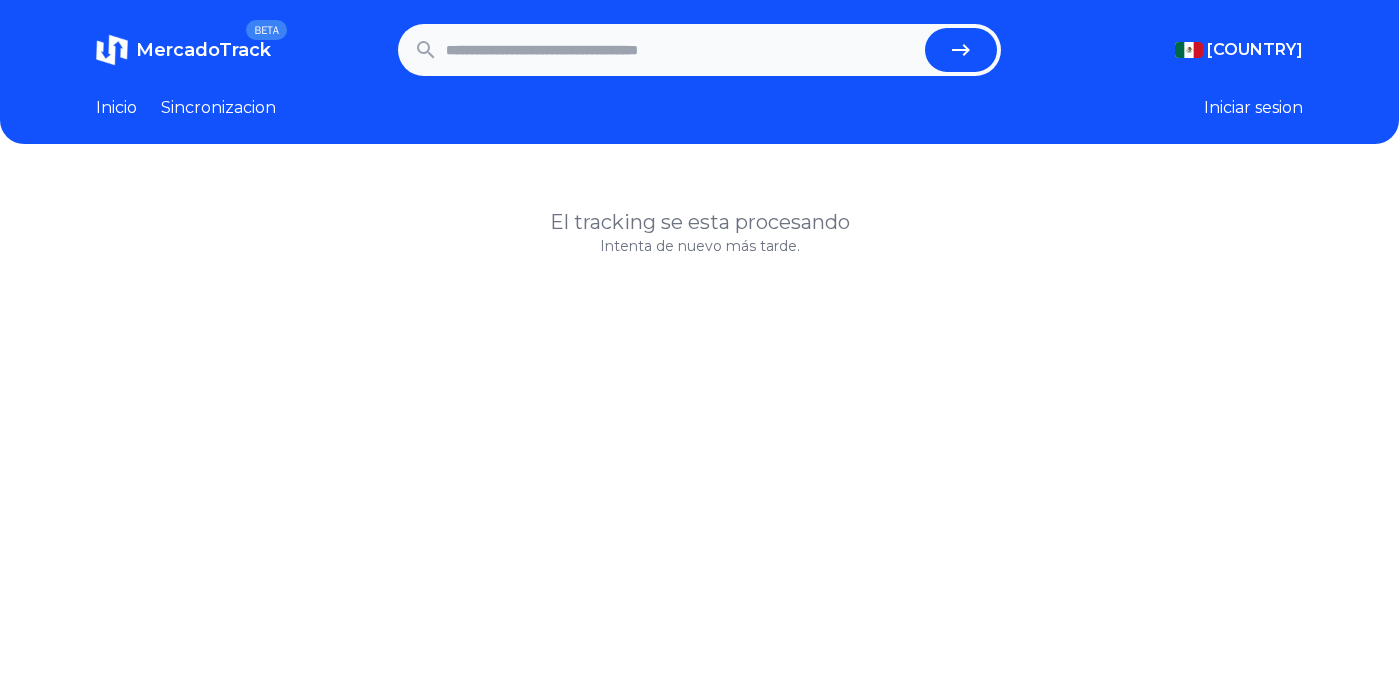 click at bounding box center [682, 50] 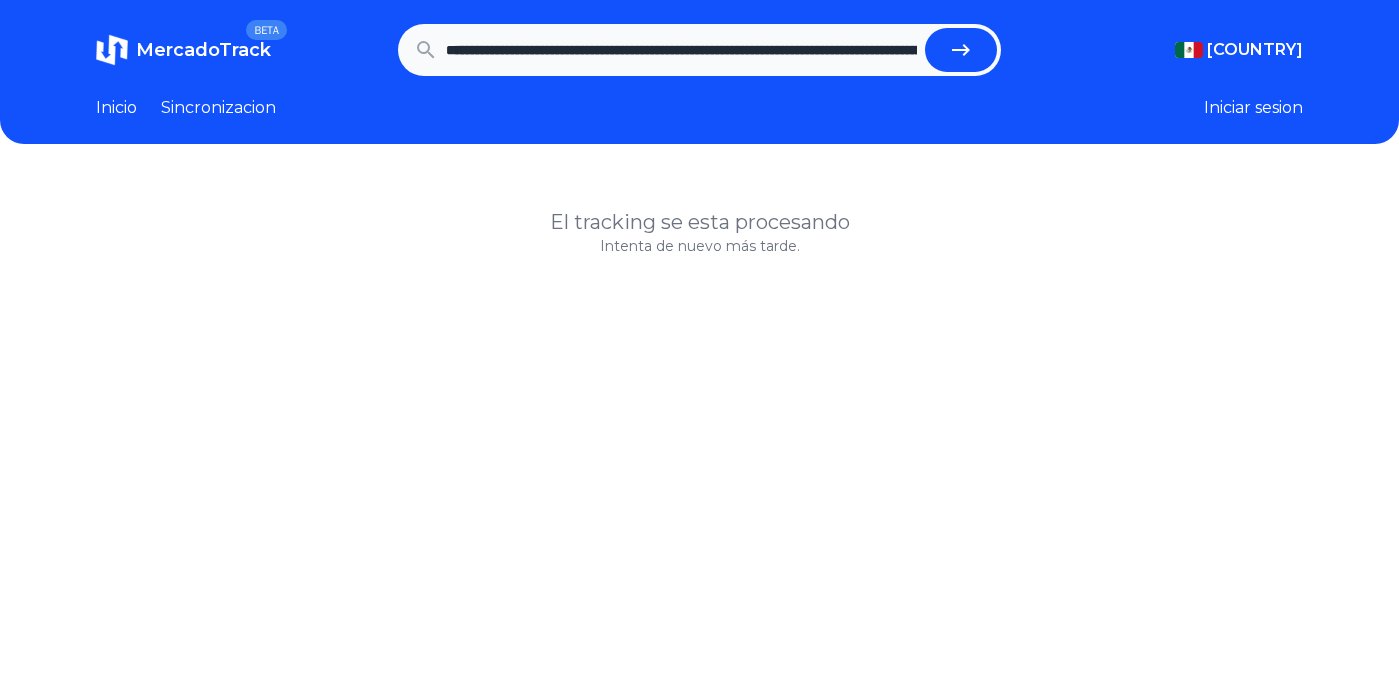 scroll, scrollTop: 0, scrollLeft: 1862, axis: horizontal 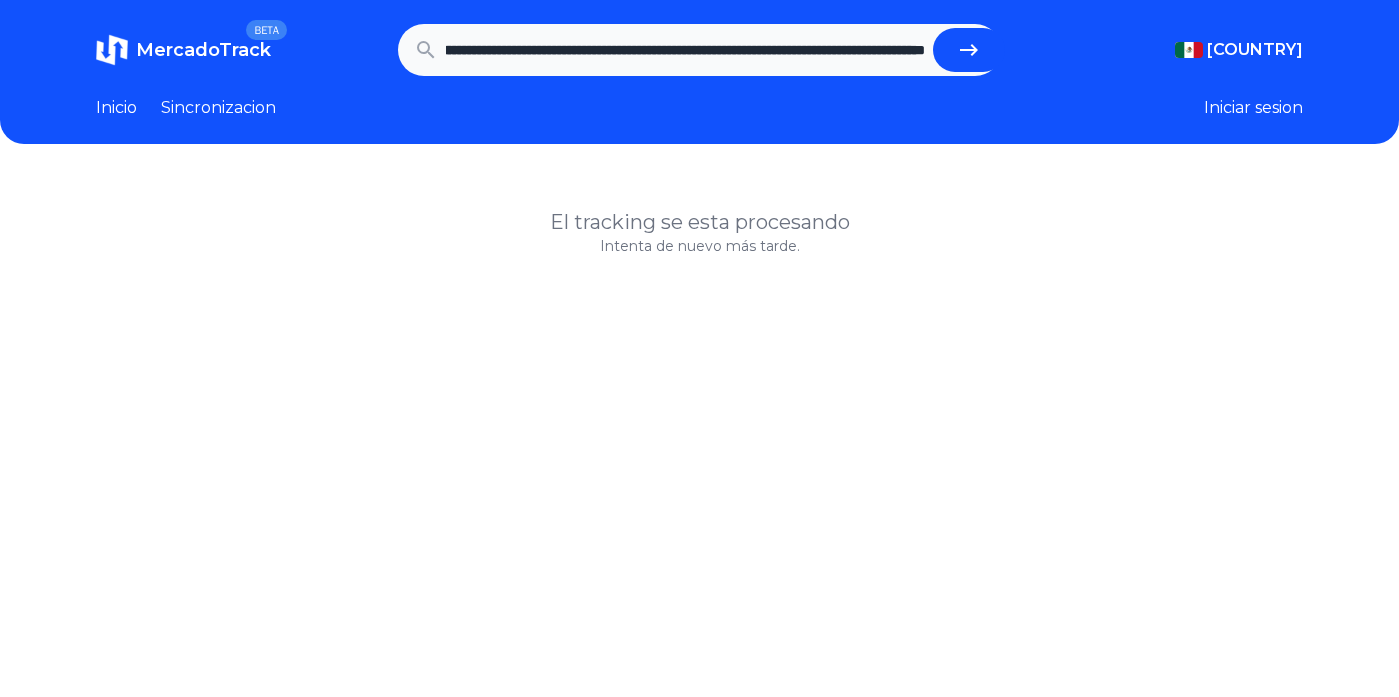type on "**********" 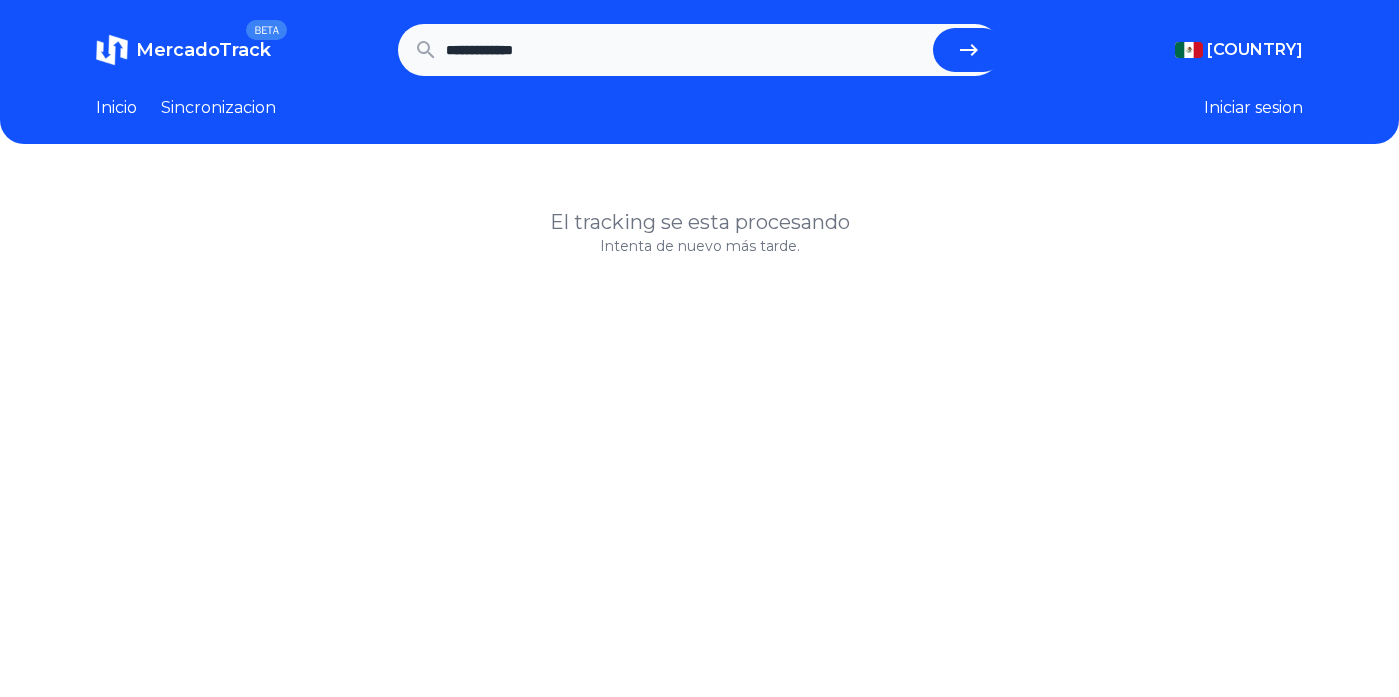 scroll, scrollTop: 0, scrollLeft: 0, axis: both 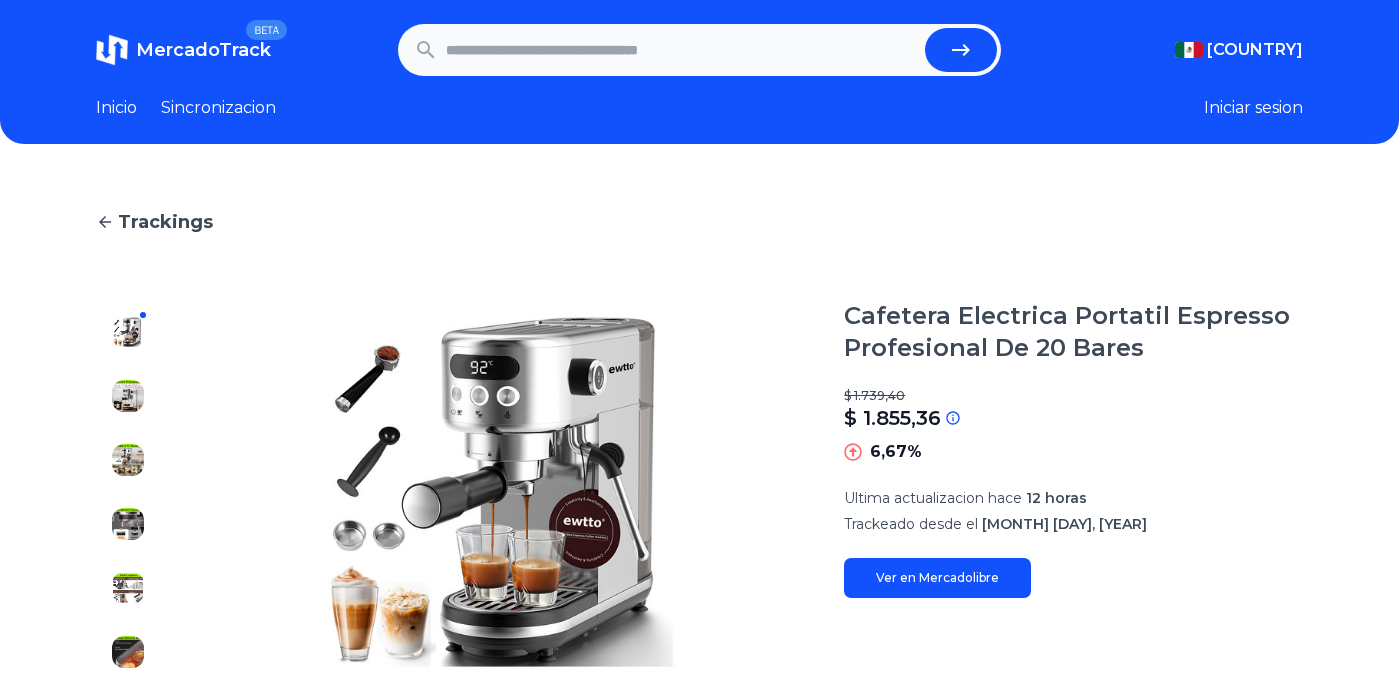 click at bounding box center (682, 50) 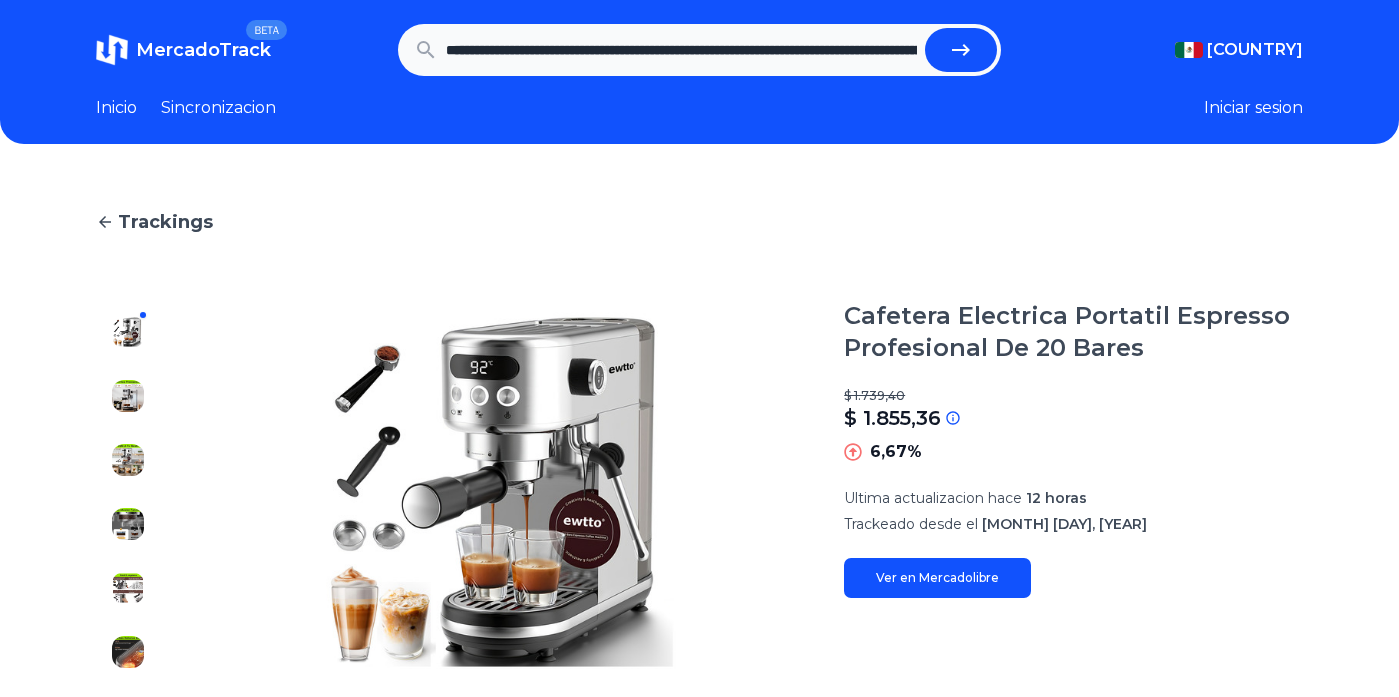 scroll, scrollTop: 0, scrollLeft: 2705, axis: horizontal 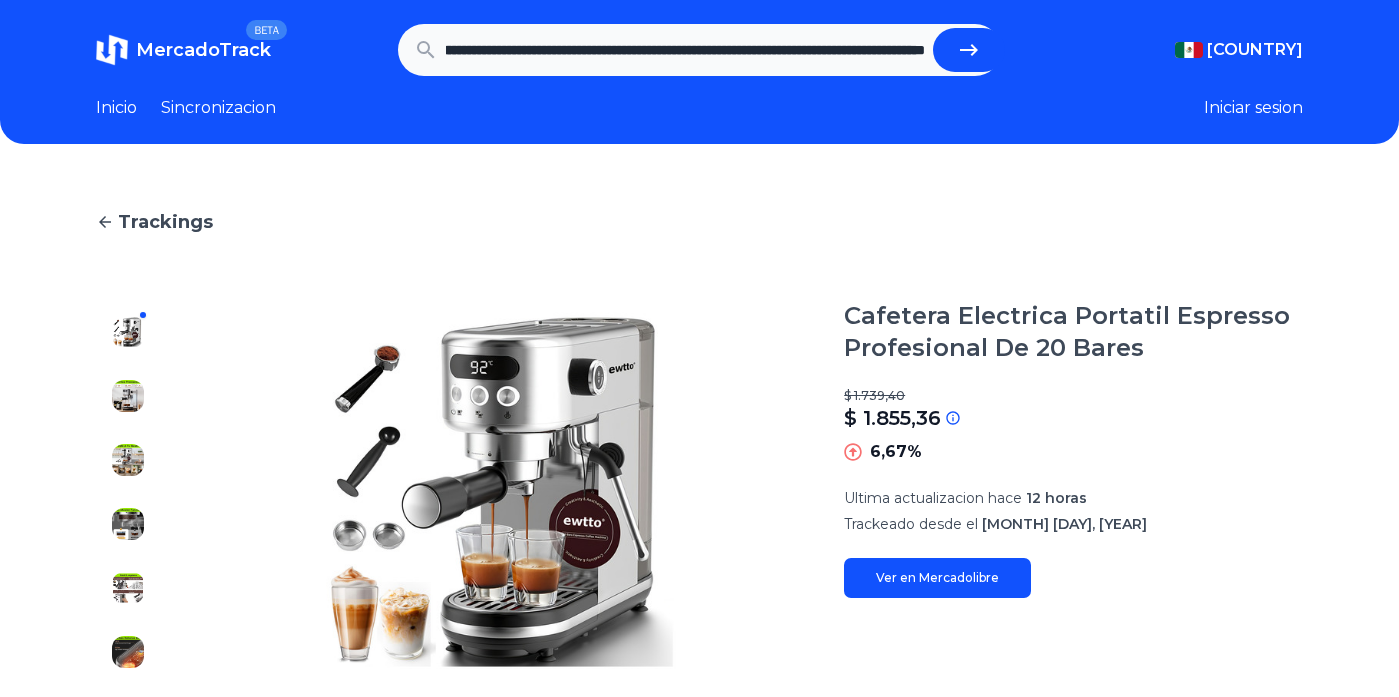 type on "**********" 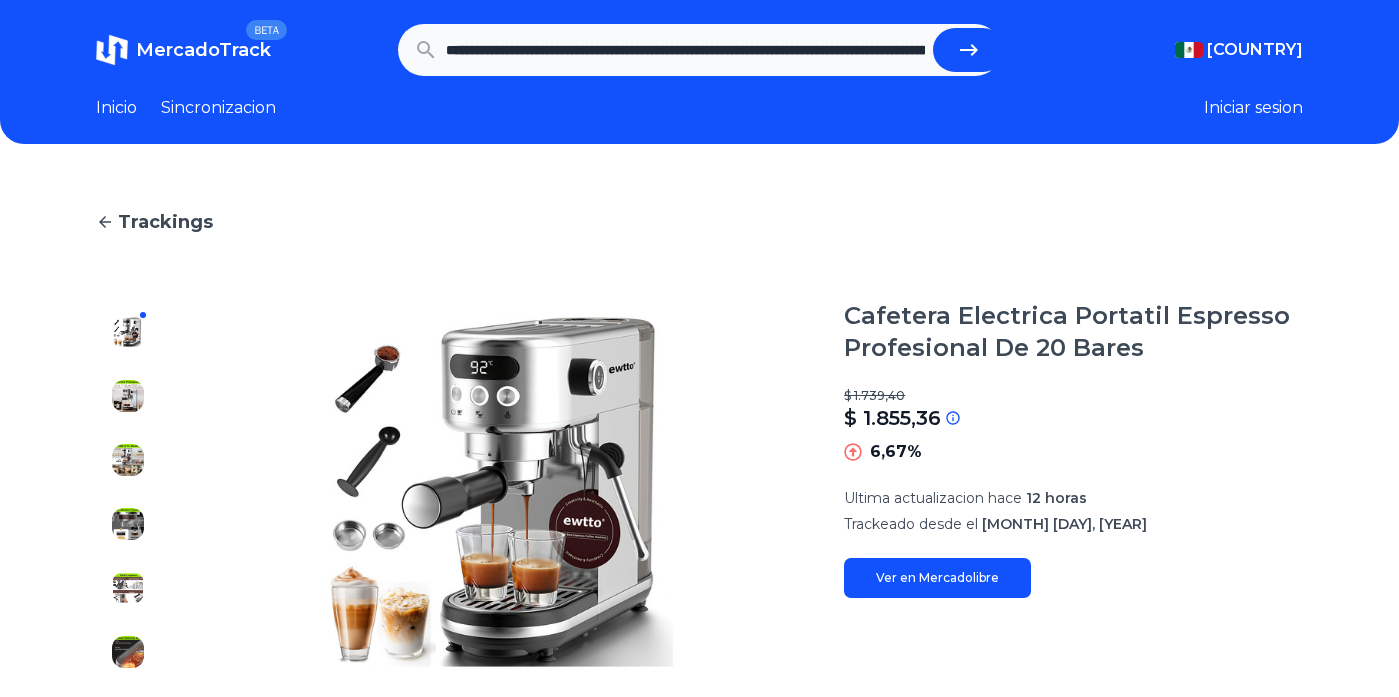 click at bounding box center [969, 50] 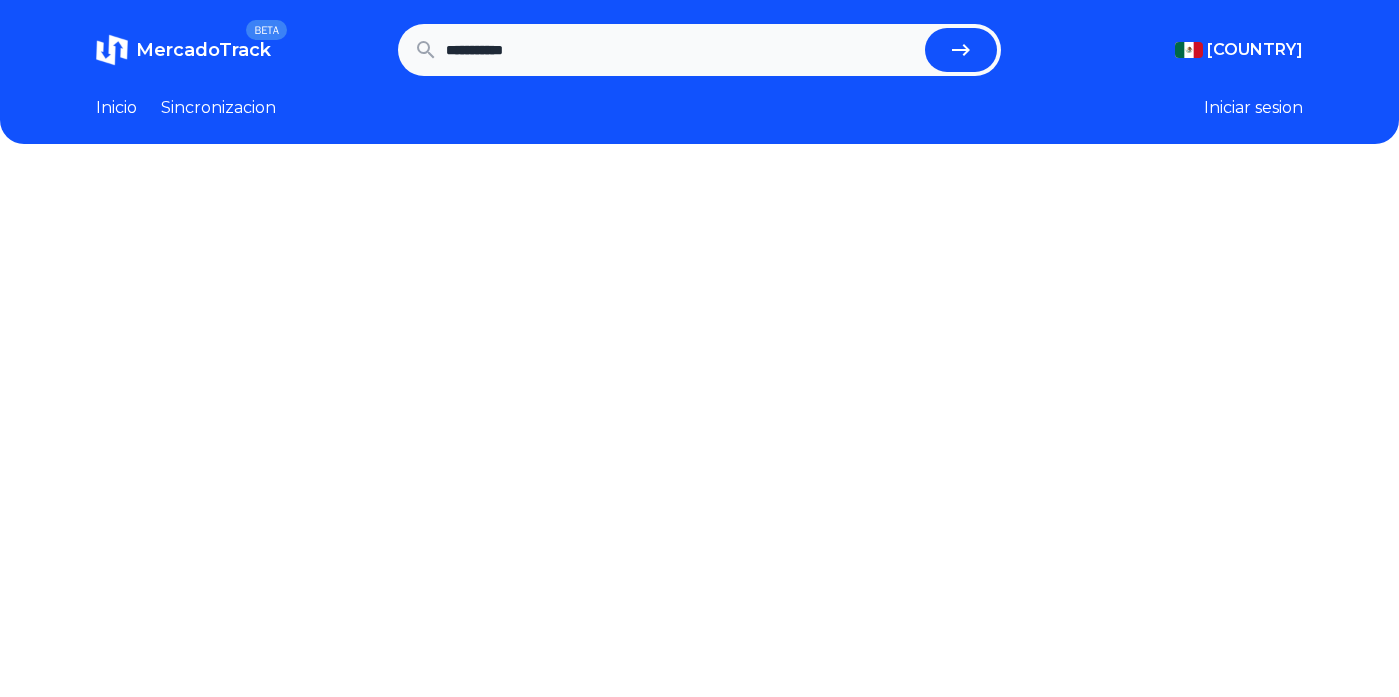 scroll, scrollTop: 0, scrollLeft: 0, axis: both 